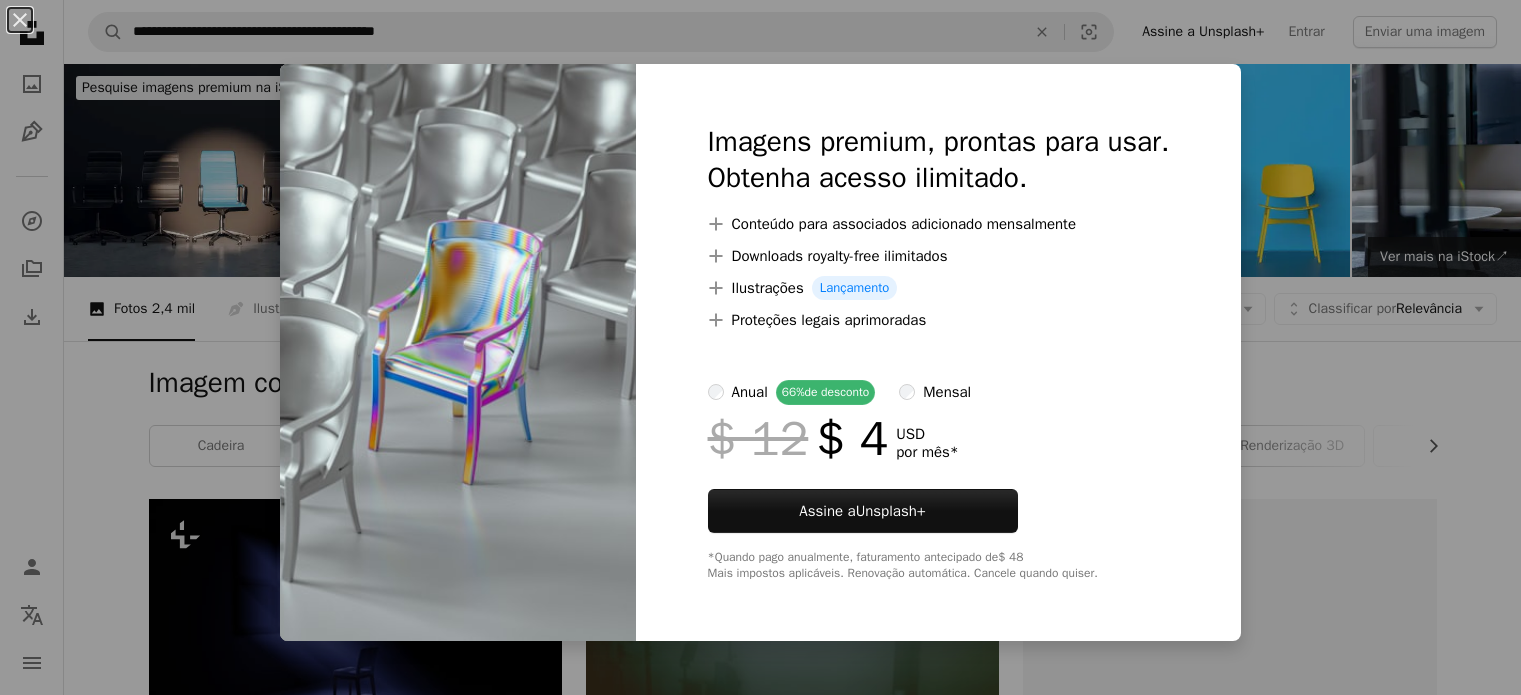 scroll, scrollTop: 1000, scrollLeft: 0, axis: vertical 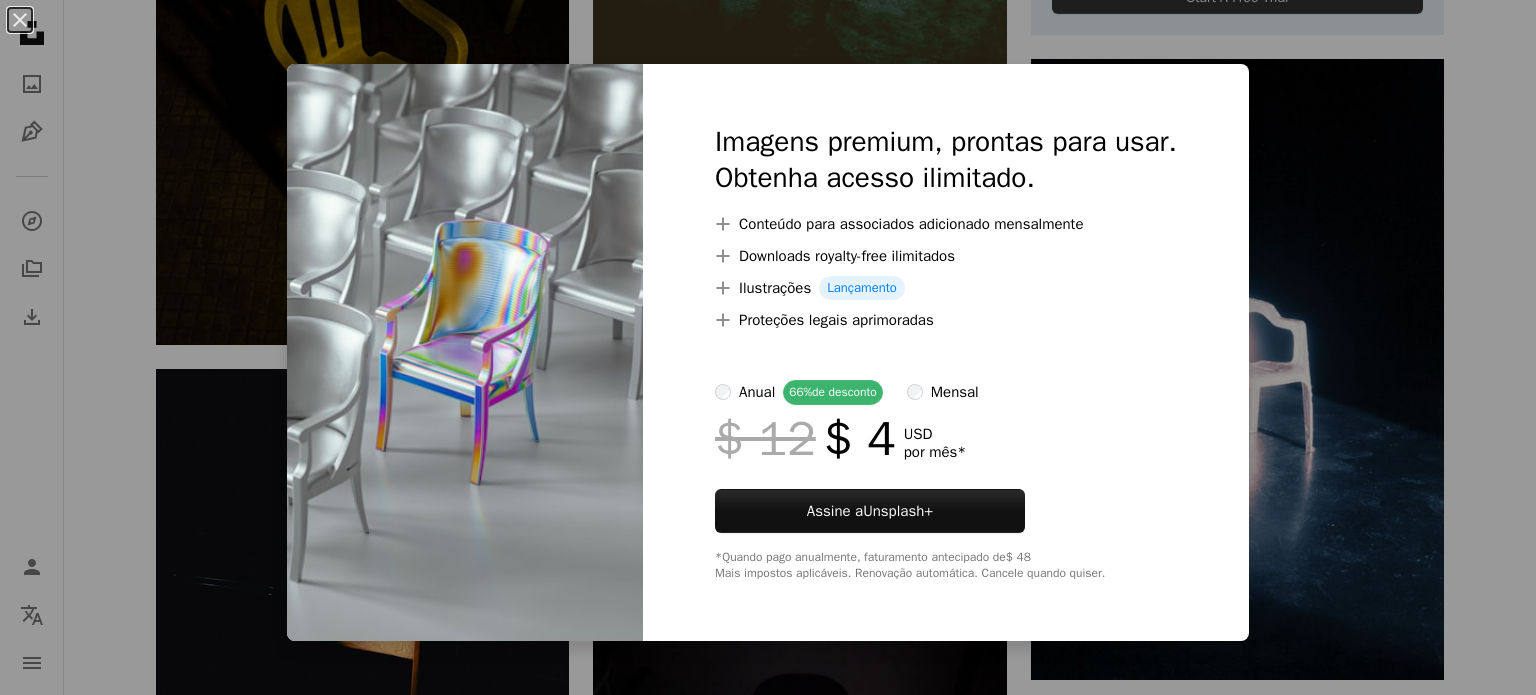 click on "An X shape Imagens premium, prontas para usar. Obtenha acesso ilimitado. A plus sign Conteúdo para associados adicionado mensalmente A plus sign Downloads royalty-free ilimitados A plus sign Ilustrações  Lançamento A plus sign Proteções legais aprimoradas anual 66%  de desconto mensal $ 12   $ 4 USD por mês * Assine a  Unsplash+ *Quando pago anualmente, faturamento antecipado de  $ 48 Mais impostos aplicáveis. Renovação automática. Cancele quando quiser." at bounding box center [768, 347] 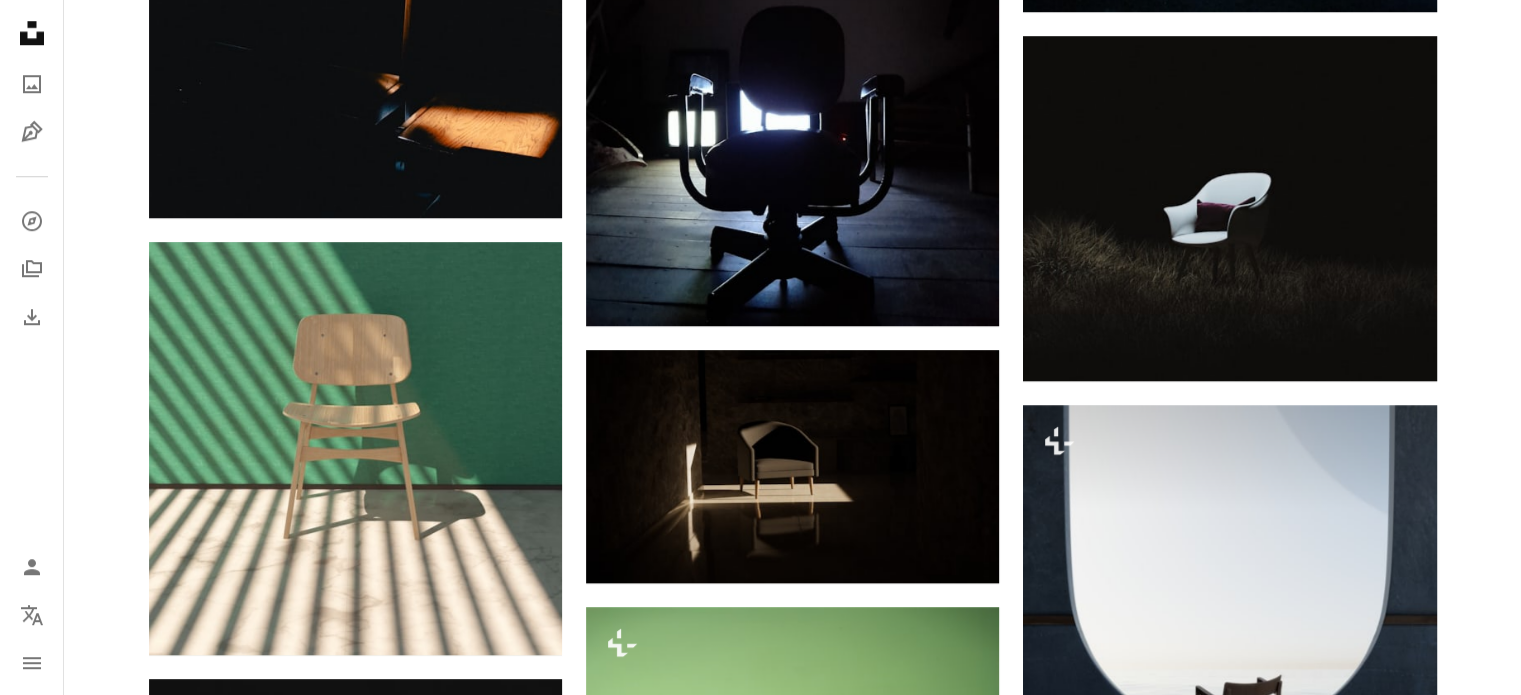 scroll, scrollTop: 1800, scrollLeft: 0, axis: vertical 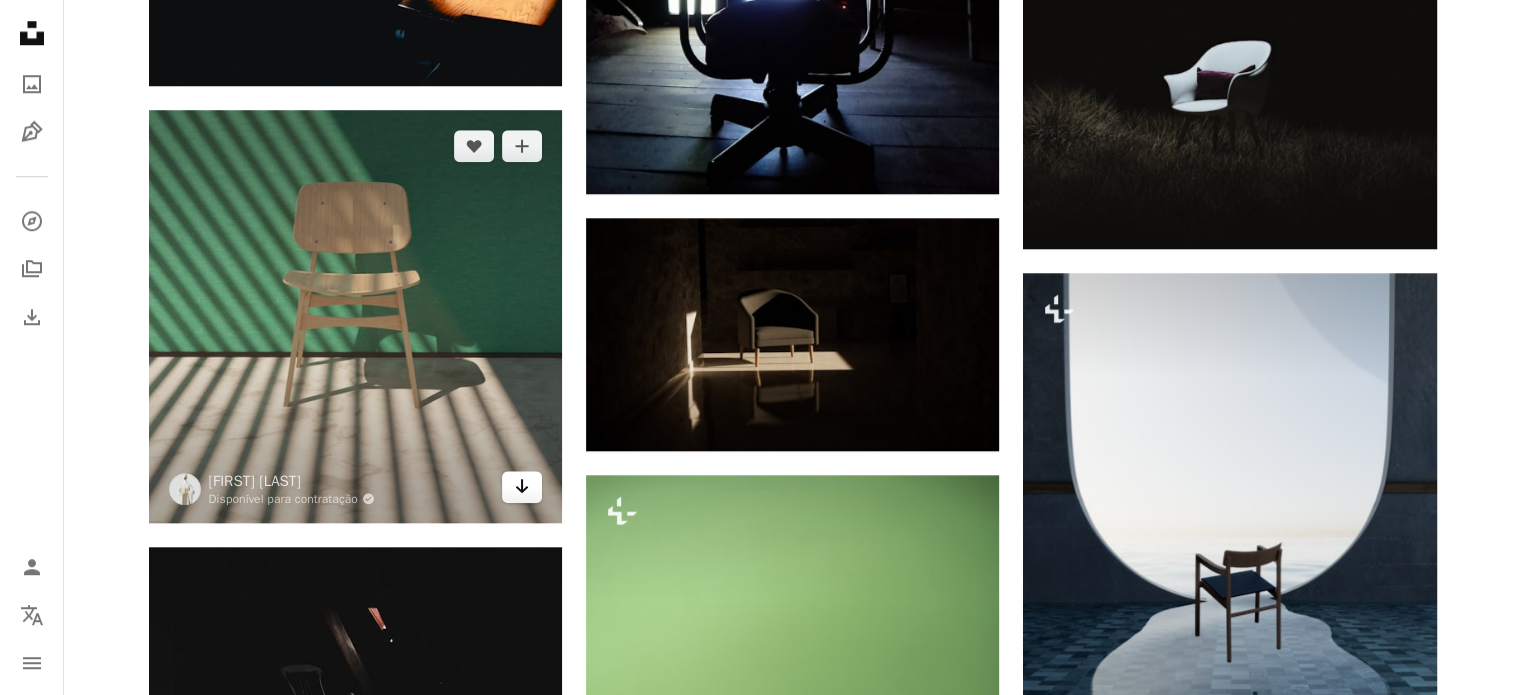 click on "Arrow pointing down" 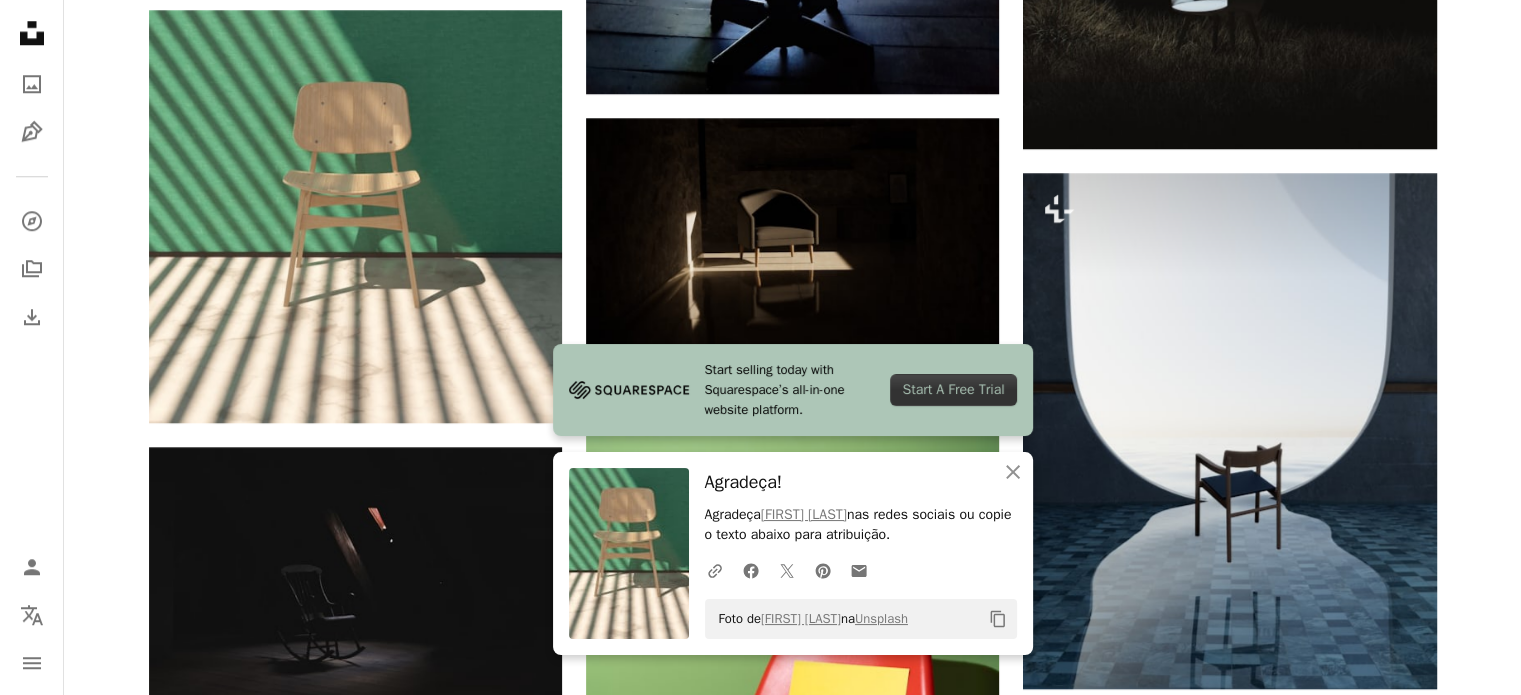 click on "Plus sign for Unsplash+ A heart A plus sign [FIRST] [LAST] Para  Unsplash+ A lock Baixar A heart A plus sign [FIRST] [LAST] Arrow pointing down A heart A plus sign [FIRST] [LAST] Arrow pointing down A heart A plus sign [FIRST] [LAST] Disponível para contratação A checkmark inside of a circle Arrow pointing down A heart A plus sign [FIRST] [LAST] Disponível para contratação A checkmark inside of a circle Arrow pointing down A heart A plus sign [FIRST] [LAST] Disponível para contratação A checkmark inside of a circle Arrow pointing down A heart A plus sign [FIRST] [LAST] Arrow pointing down A heart A plus sign [FIRST] [LAST] Disponível para contratação A checkmark inside of a circle Arrow pointing down Plus sign for Unsplash+ A heart A plus sign [FIRST] [LAST] Para  Unsplash+ A lock Baixar A heart A plus sign [FIRST] [LAST] Disponível para contratação A checkmark inside of a circle Arrow pointing down A heart A plus sign [FIRST] [LAST] Arrow pointing down Plus sign for Unsplash+ A heart A plus sign [FIRST] [LAST] Para  A lock" at bounding box center (792, 352) 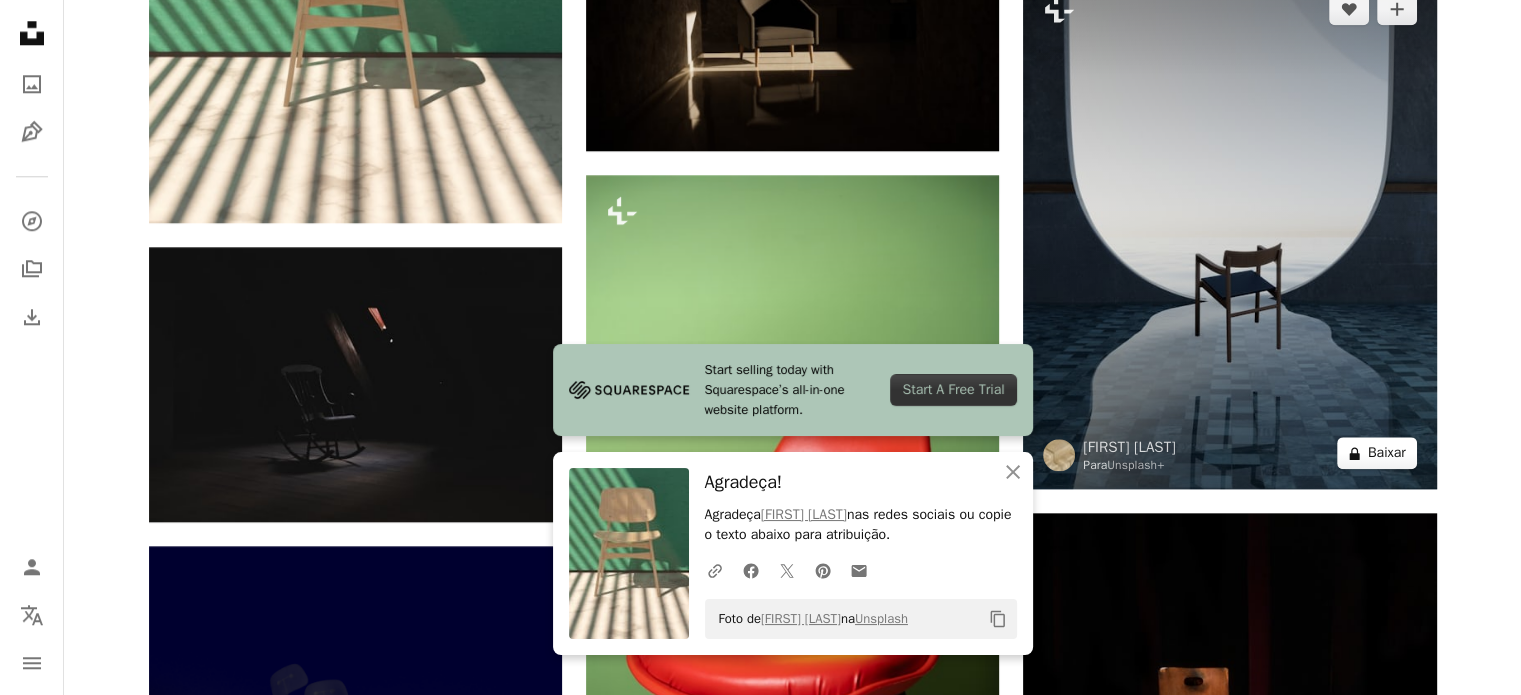 click on "A lock Baixar" at bounding box center [1377, 453] 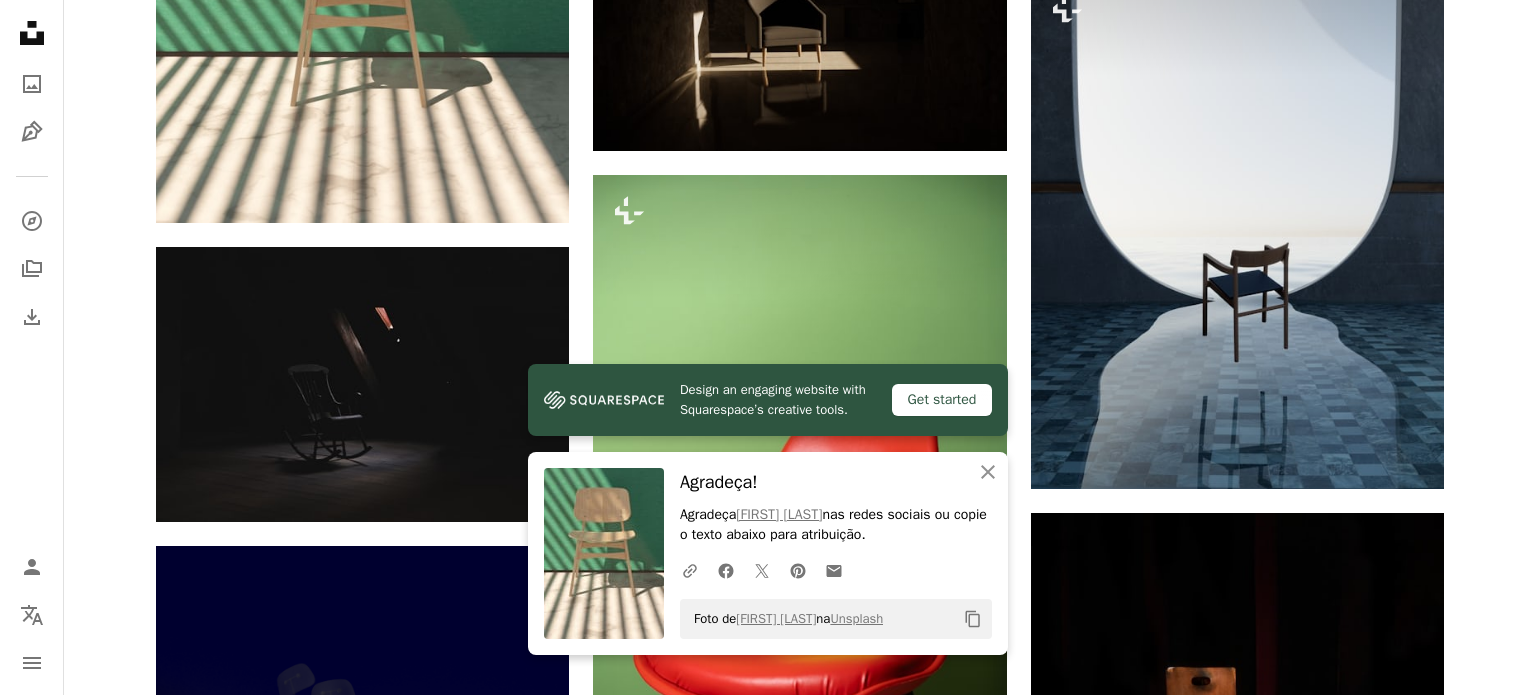 click on "An X shape Design an engaging website with Squarespace’s creative tools. Get started An X shape Fechar Agradeça! Agradeça  [FIRST] [LAST]  nas redes sociais ou copie o texto abaixo para atribuição. A URL sharing icon (chains) Facebook icon X (formerly Twitter) icon Pinterest icon An envelope Foto de  [FIRST] [LAST]  na  Unsplash
Copy content Imagens premium, prontas para usar. Obtenha acesso ilimitado. A plus sign Conteúdo para associados adicionado mensalmente A plus sign Downloads royalty-free ilimitados A plus sign Ilustrações  Lançamento A plus sign Proteções legais aprimoradas anual 66%  de desconto mensal $ 12   $ 4 USD por mês * Assine a  Unsplash+ *Quando pago anualmente, faturamento antecipado de  $ 48 Mais impostos aplicáveis. Renovação automática. Cancele quando quiser." at bounding box center (768, 3171) 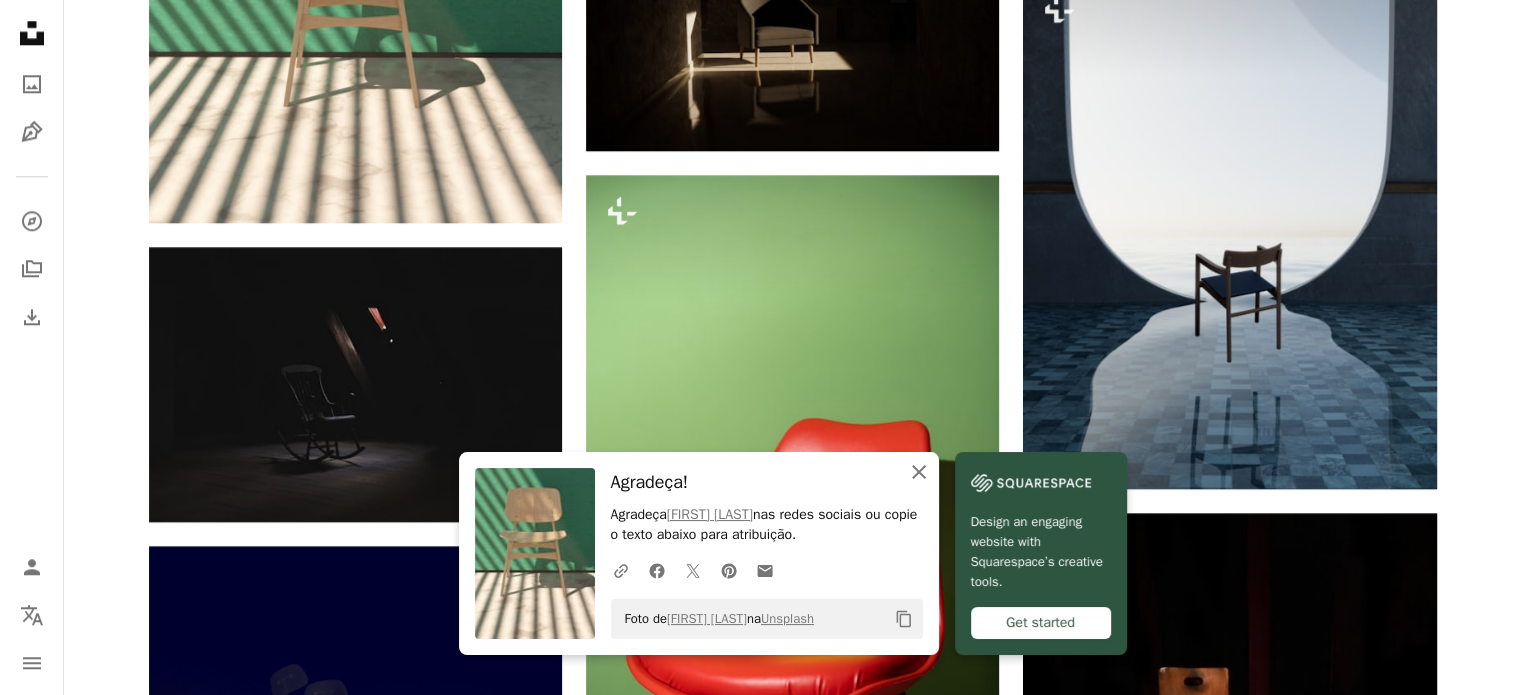 click on "An X shape" 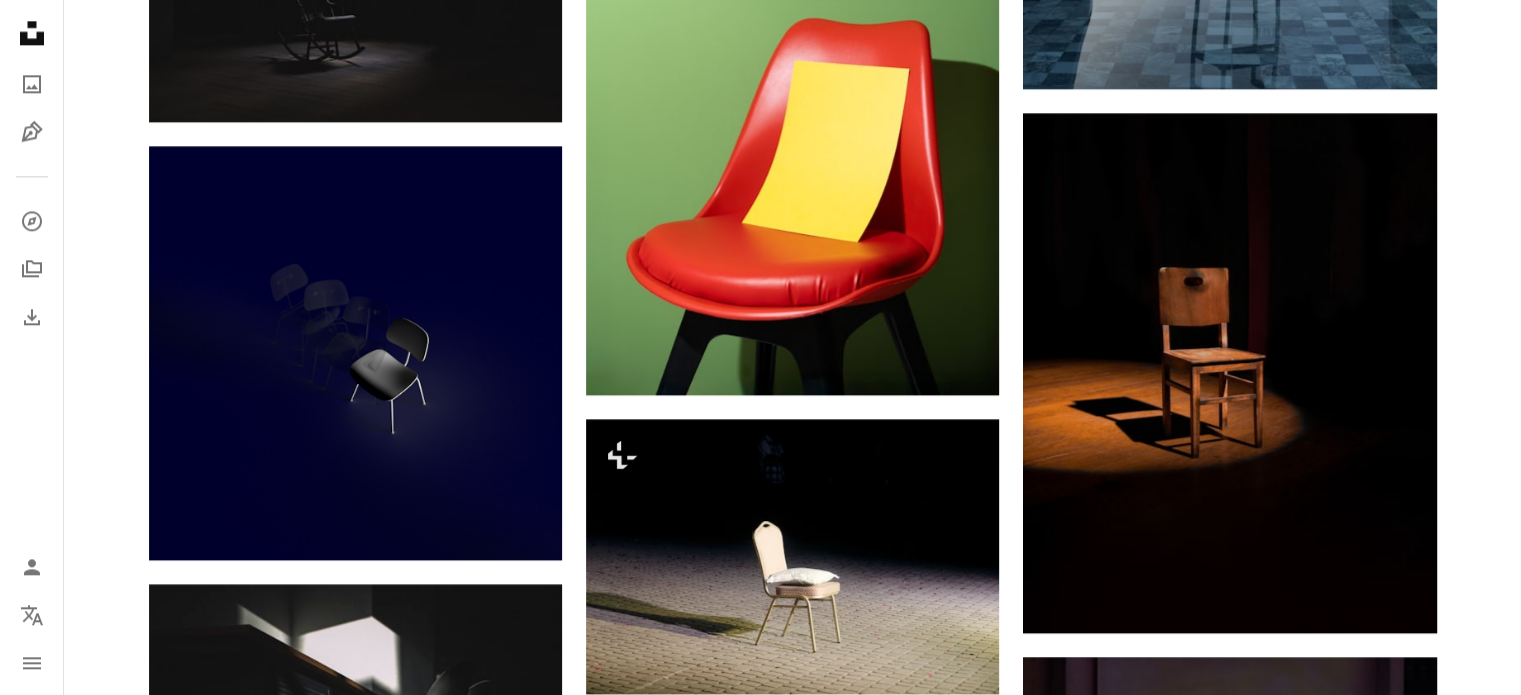 scroll, scrollTop: 2600, scrollLeft: 0, axis: vertical 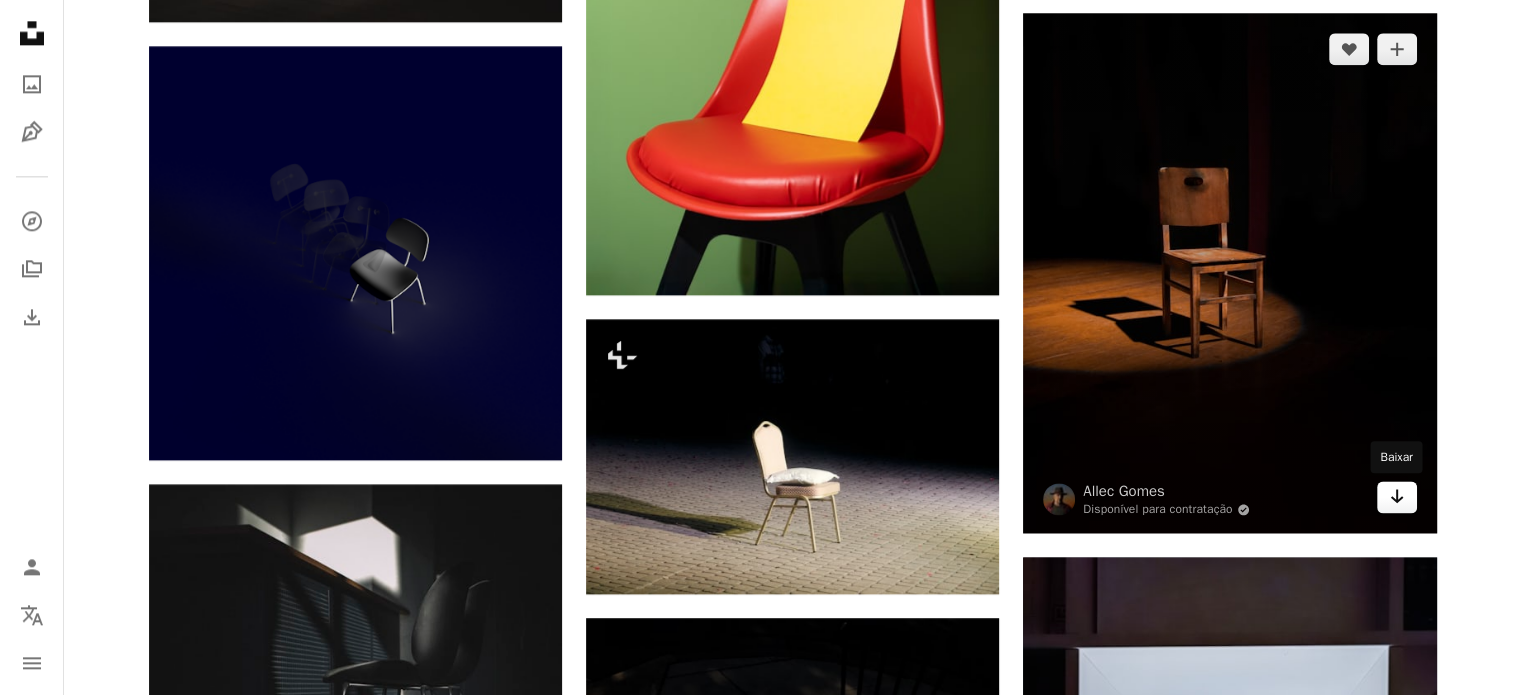 click on "Arrow pointing down" 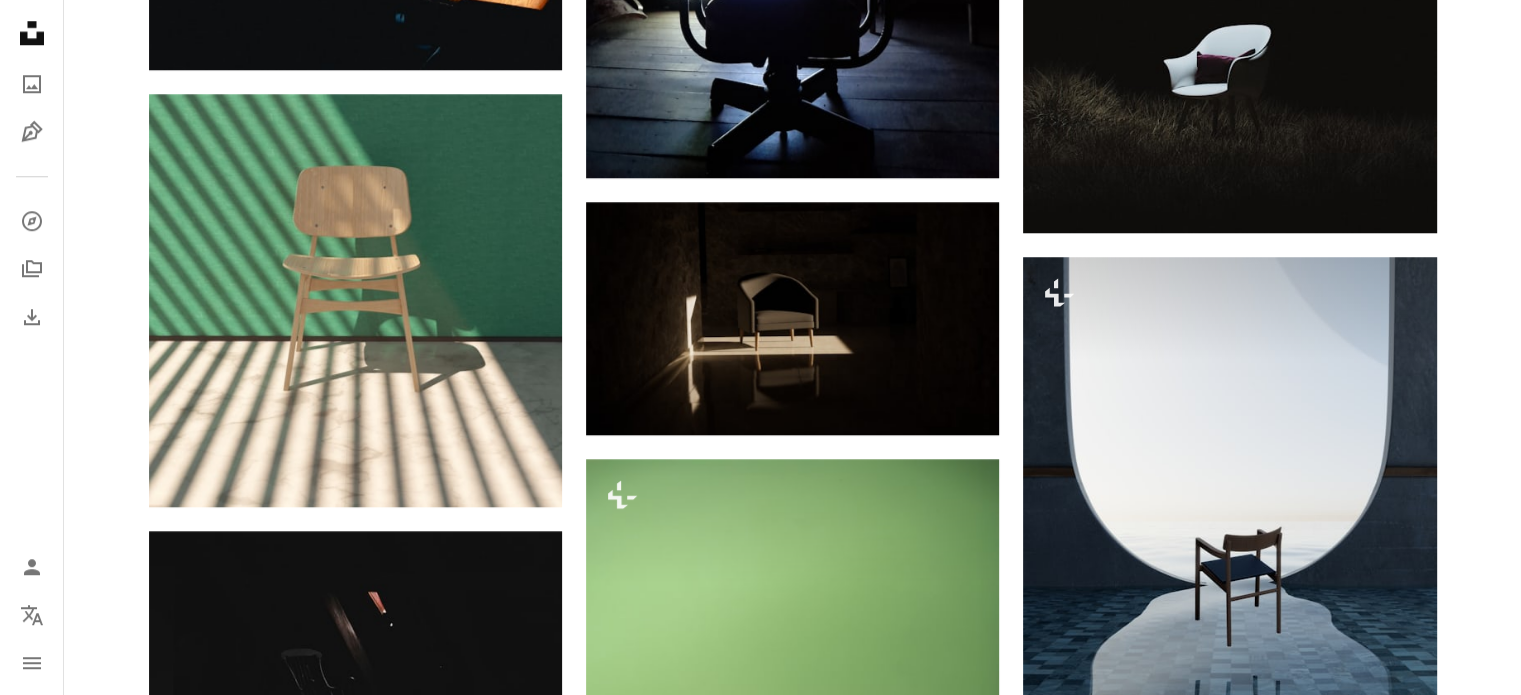 scroll, scrollTop: 1700, scrollLeft: 0, axis: vertical 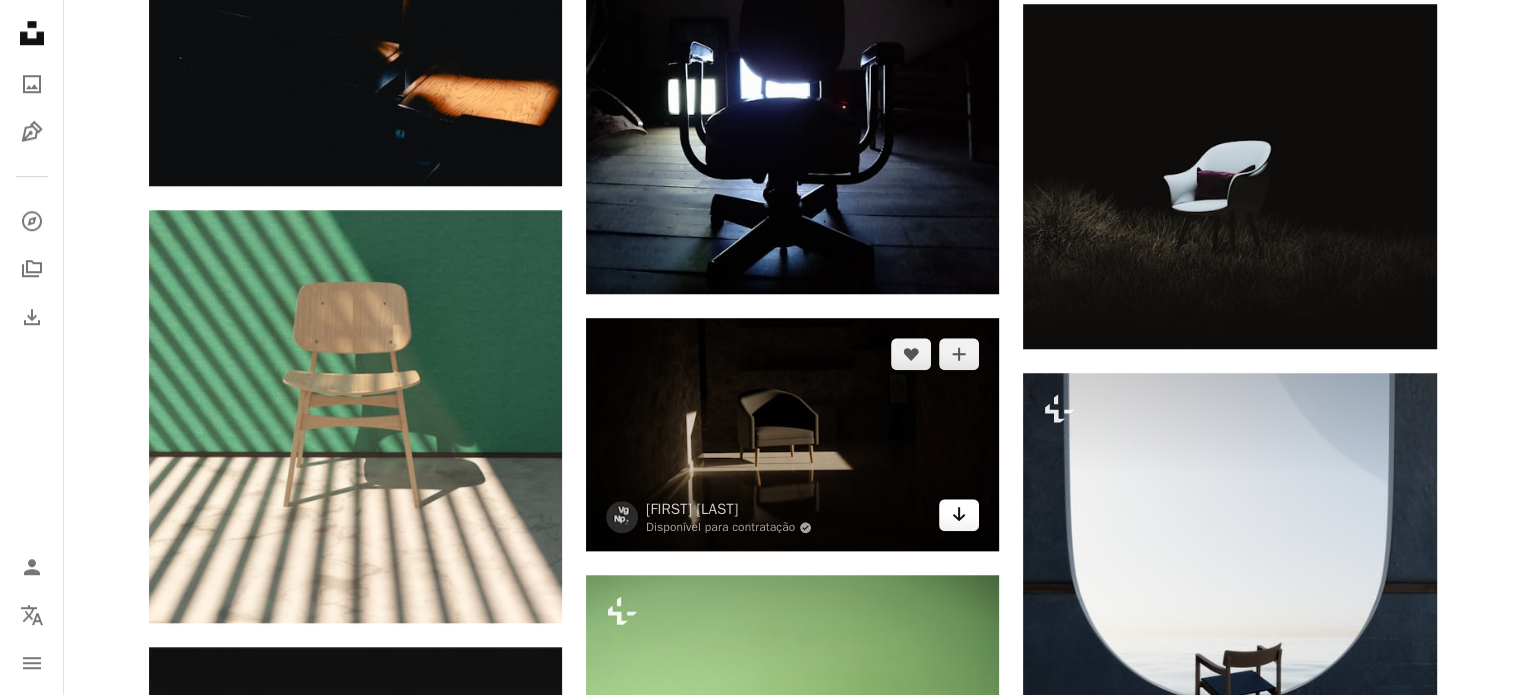 click on "Arrow pointing down" at bounding box center (959, 515) 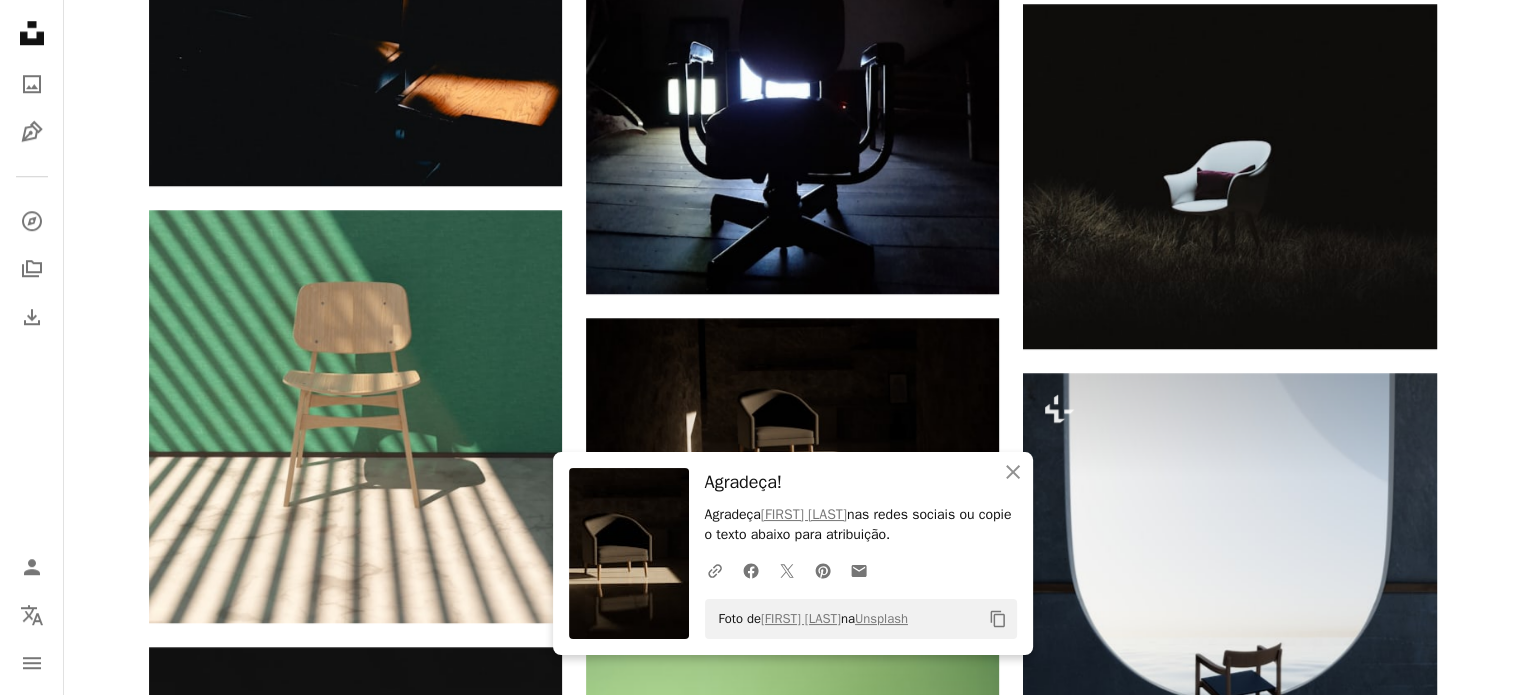 click on "Plus sign for Unsplash+ A heart A plus sign [FIRST] [LAST] Para  Unsplash+ A lock Baixar A heart A plus sign [FIRST] [LAST] Arrow pointing down A heart A plus sign [FIRST] [LAST] Arrow pointing down A heart A plus sign [FIRST] [LAST] Disponível para contratação A checkmark inside of a circle Arrow pointing down A heart A plus sign [FIRST] [LAST] Disponível para contratação A checkmark inside of a circle Arrow pointing down A heart A plus sign [FIRST] [LAST] Disponível para contratação A checkmark inside of a circle Arrow pointing down A heart A plus sign [FIRST] [LAST] Arrow pointing down A heart A plus sign [FIRST] [LAST] Disponível para contratação A checkmark inside of a circle Arrow pointing down Plus sign for Unsplash+ A heart A plus sign [FIRST] [LAST] Para  Unsplash+ A lock Baixar A heart A plus sign [FIRST] [LAST] Disponível para contratação A checkmark inside of a circle Arrow pointing down A heart A plus sign [FIRST] [LAST] Arrow pointing down Plus sign for Unsplash+ A heart A plus sign [FIRST] [LAST] Para  A lock" at bounding box center [792, 552] 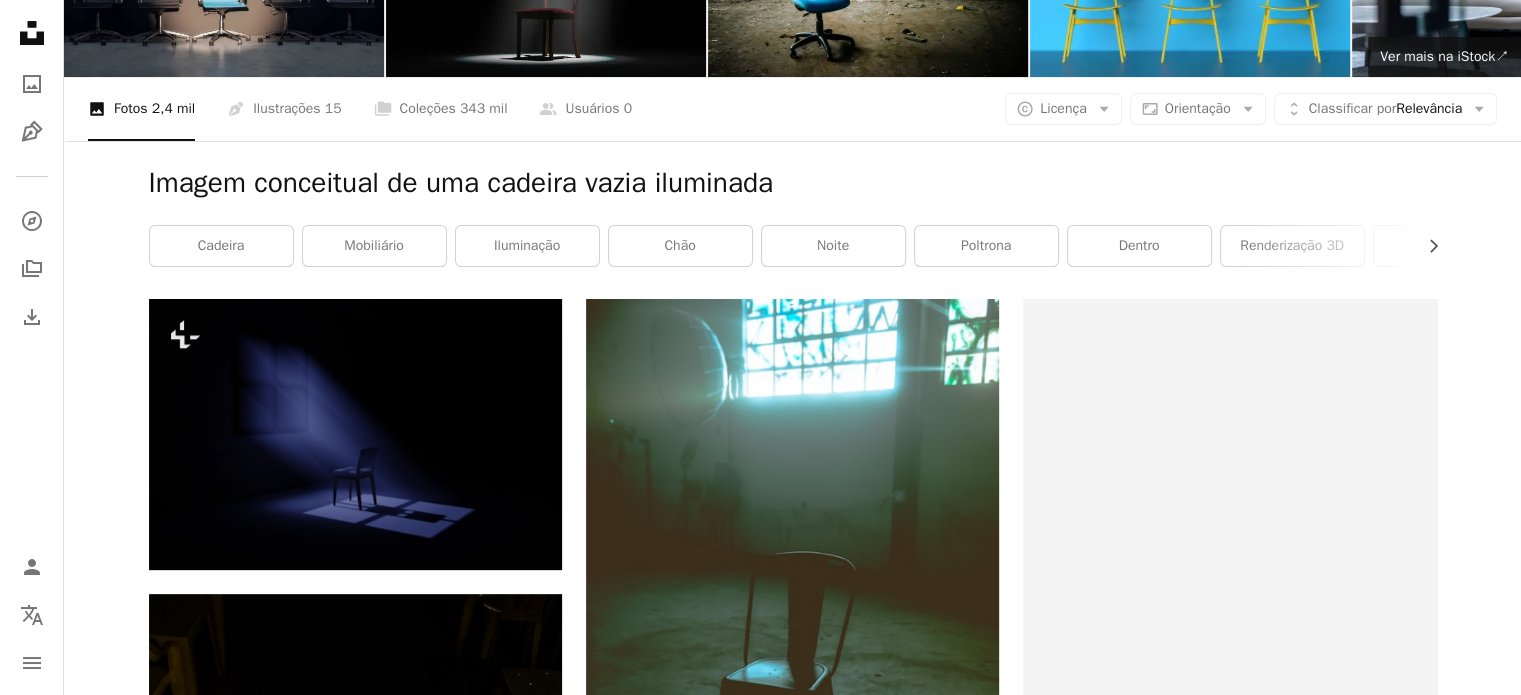 scroll, scrollTop: 0, scrollLeft: 0, axis: both 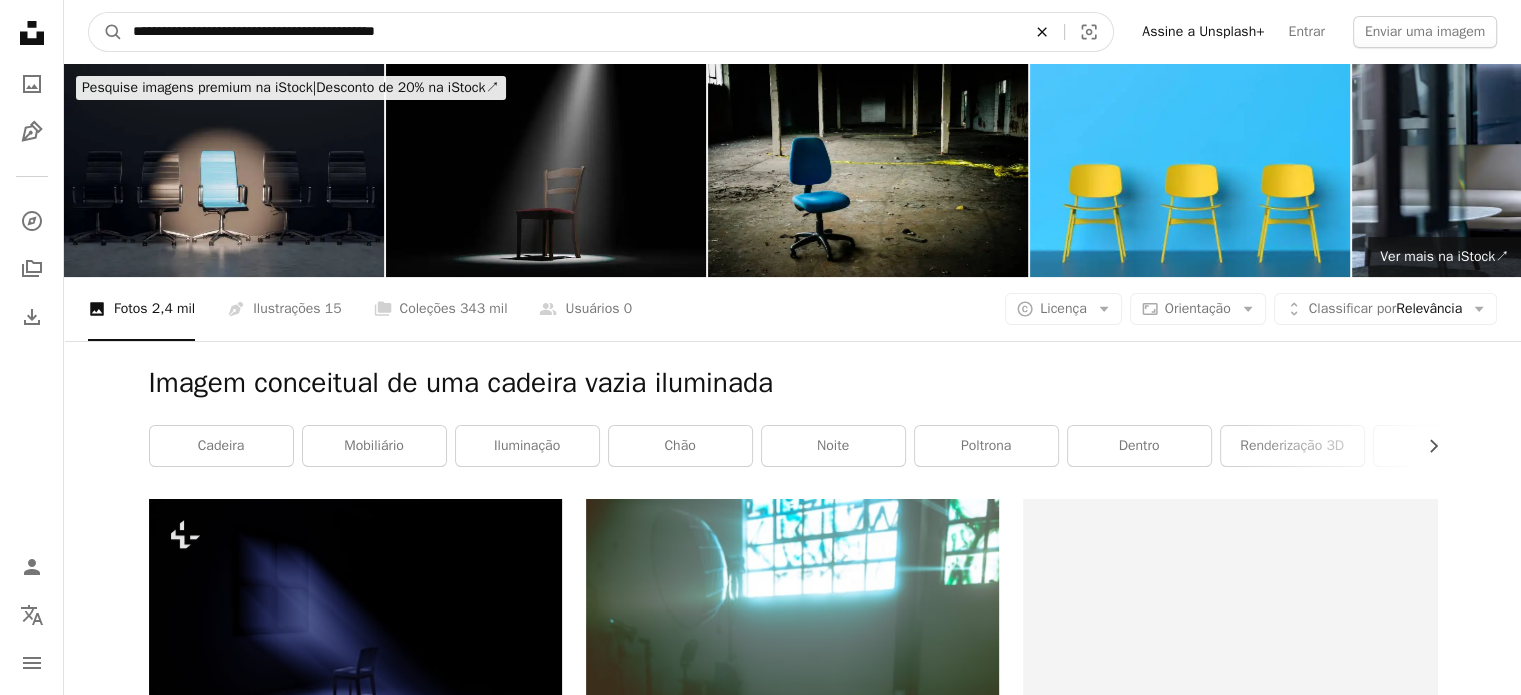 click on "An X shape" 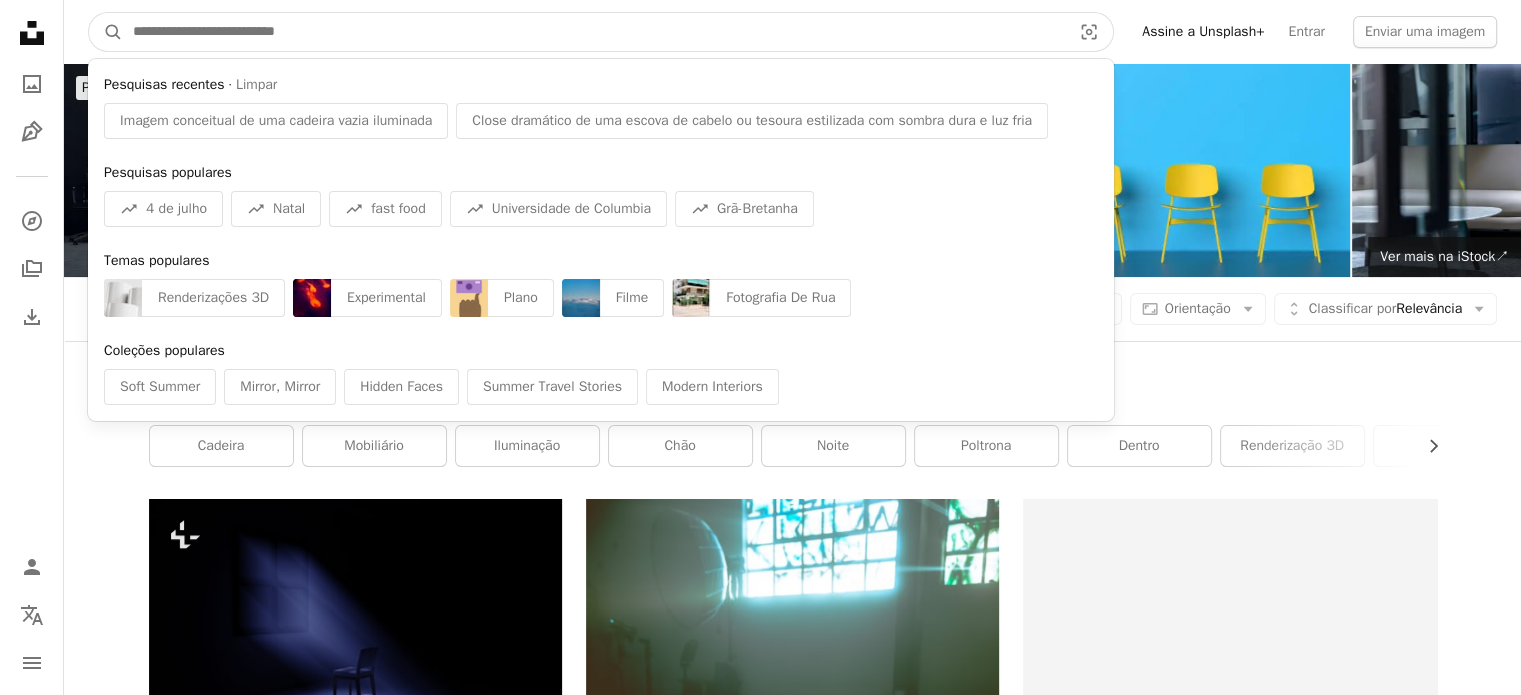 paste on "**********" 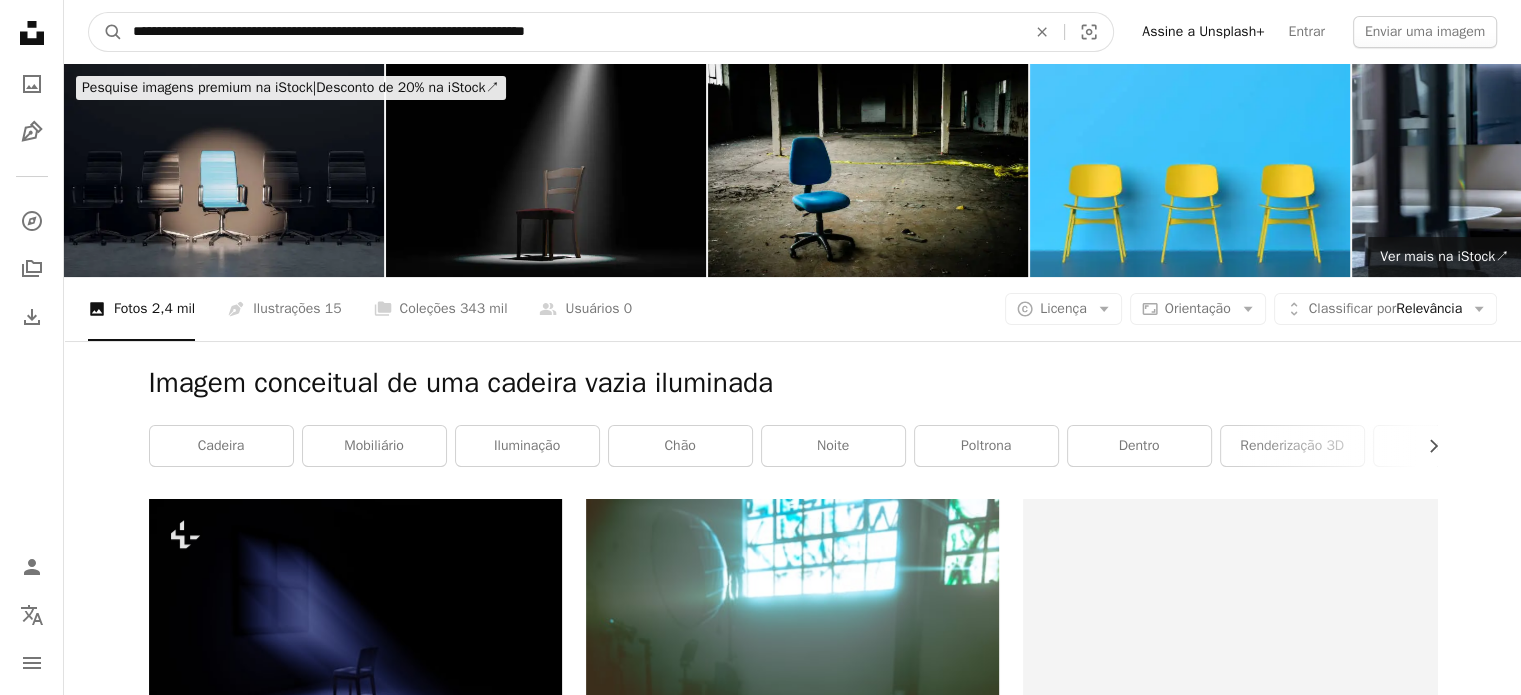 type on "**********" 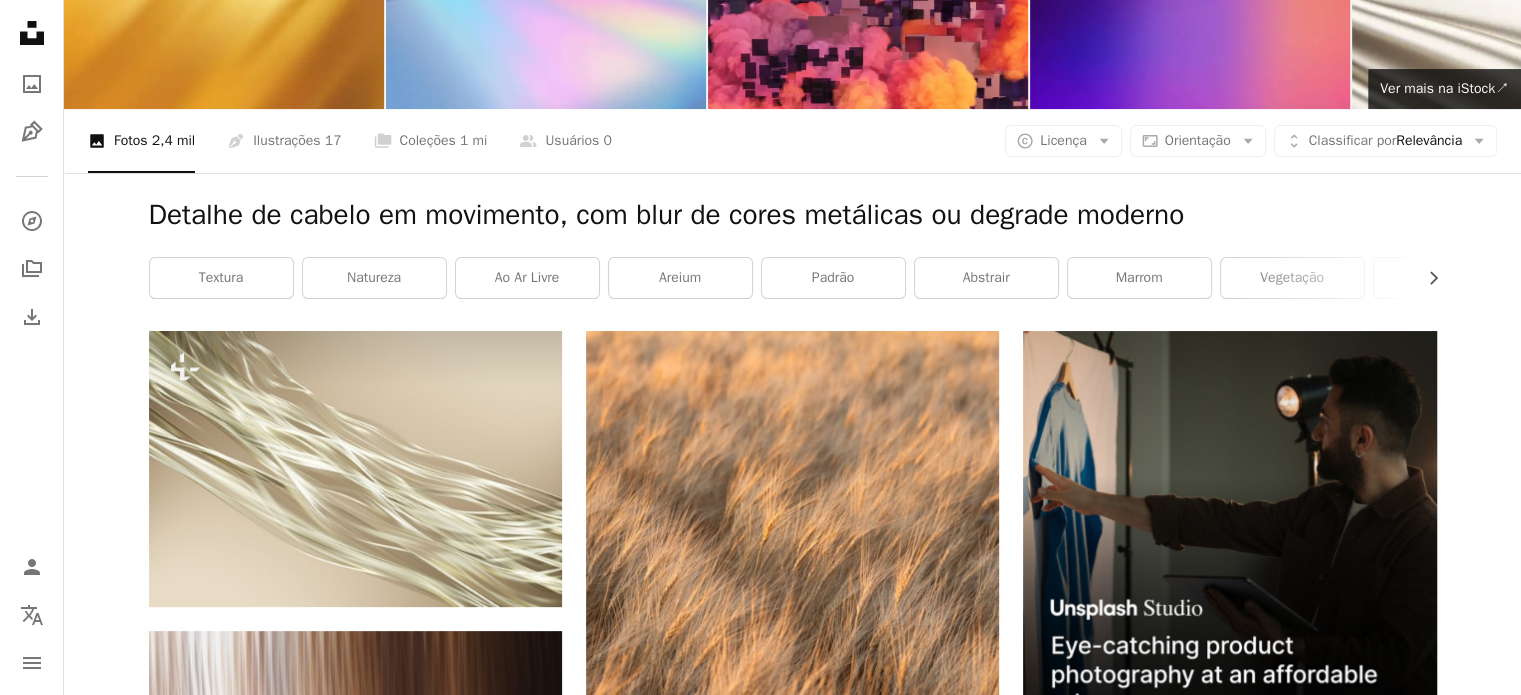 scroll, scrollTop: 0, scrollLeft: 0, axis: both 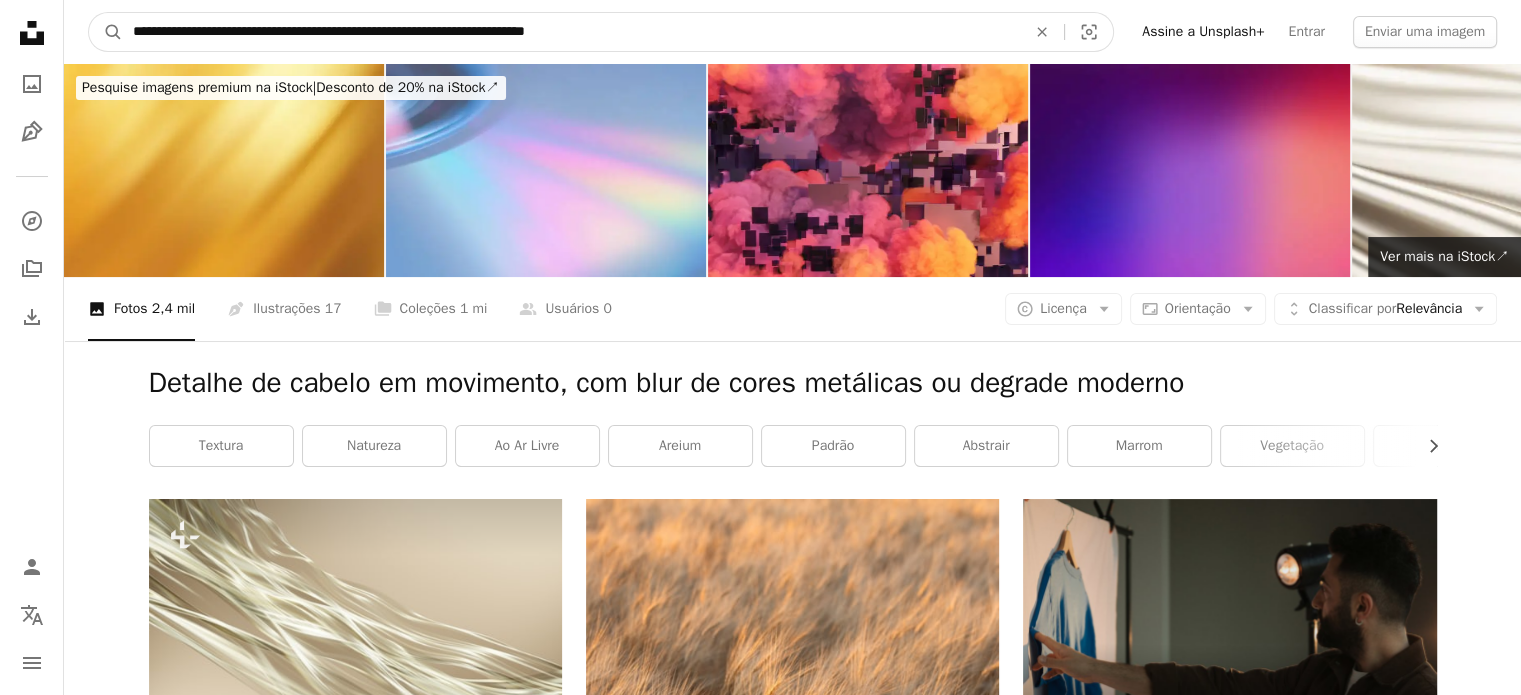 drag, startPoint x: 350, startPoint y: 25, endPoint x: 463, endPoint y: 12, distance: 113.74533 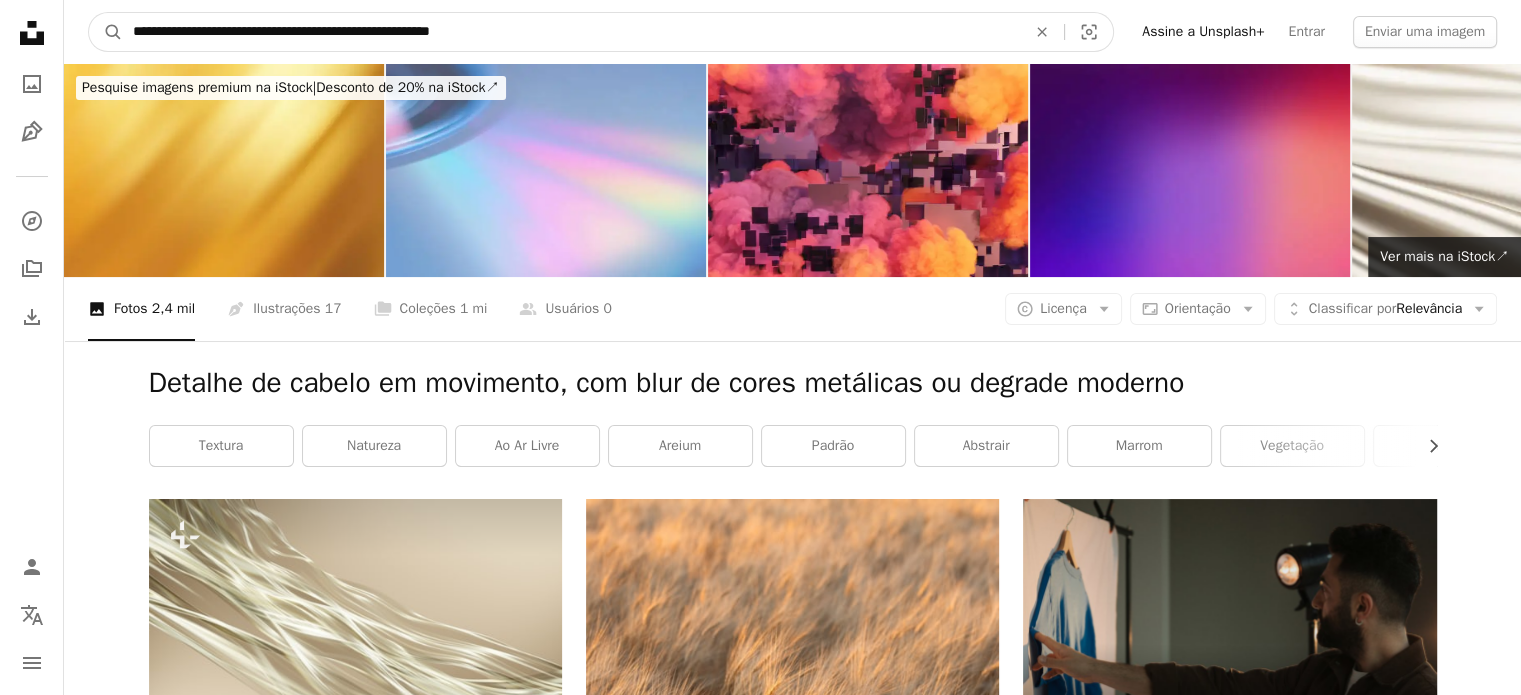 click on "**********" at bounding box center (571, 32) 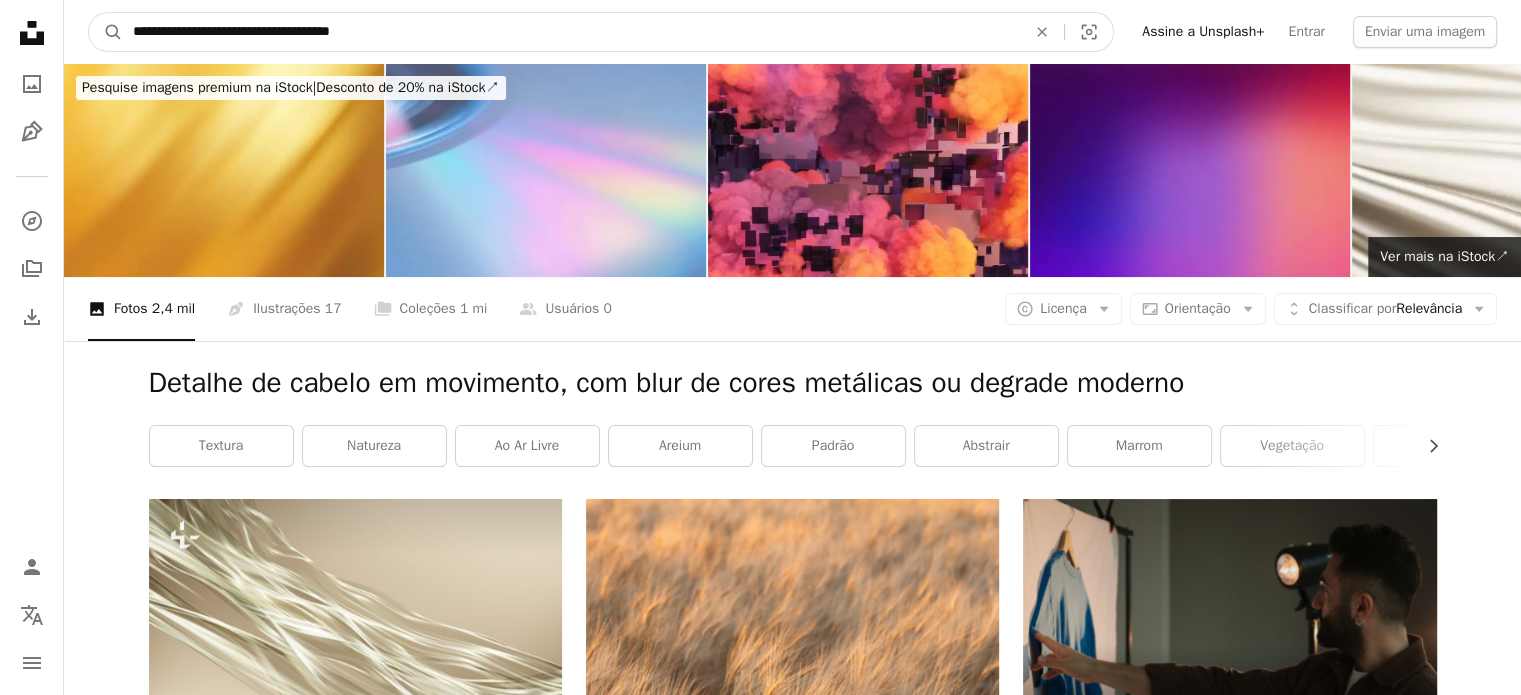 type on "**********" 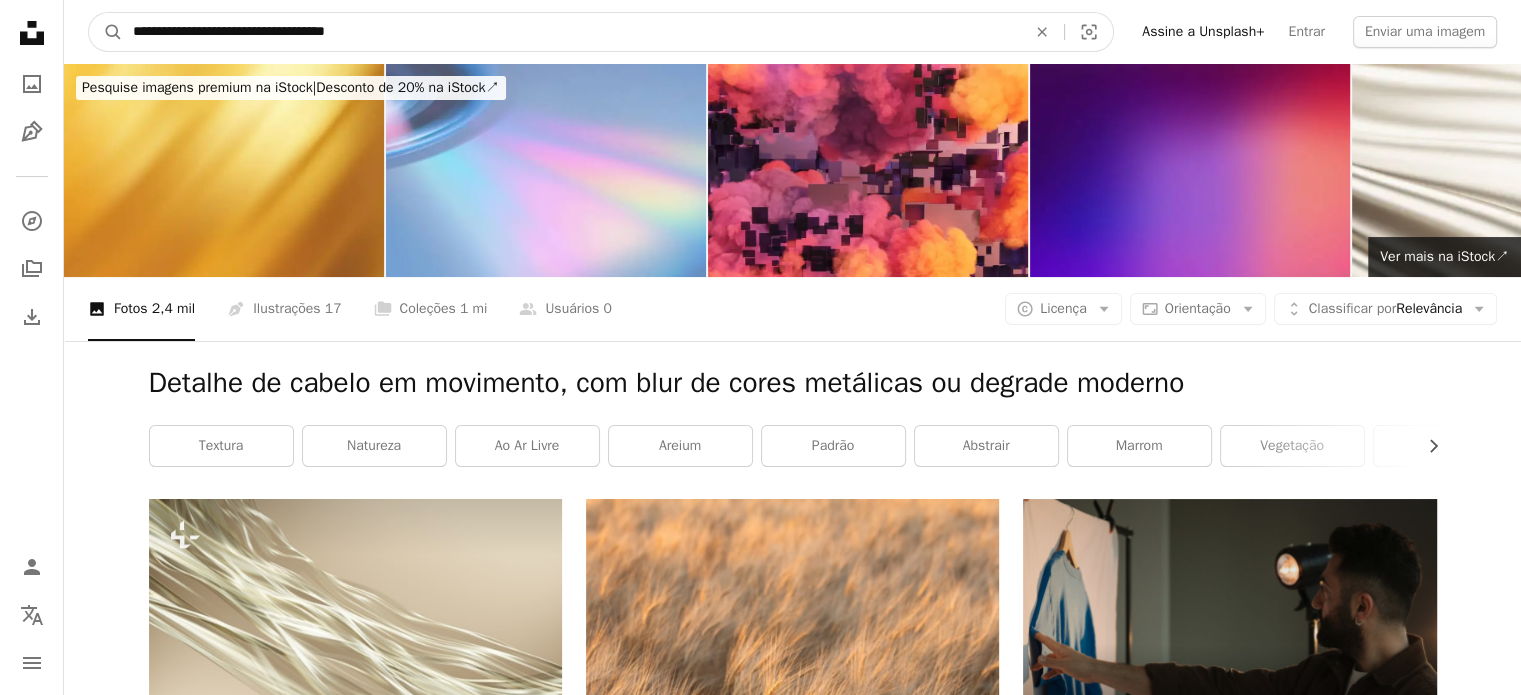 click on "A magnifying glass" at bounding box center [106, 32] 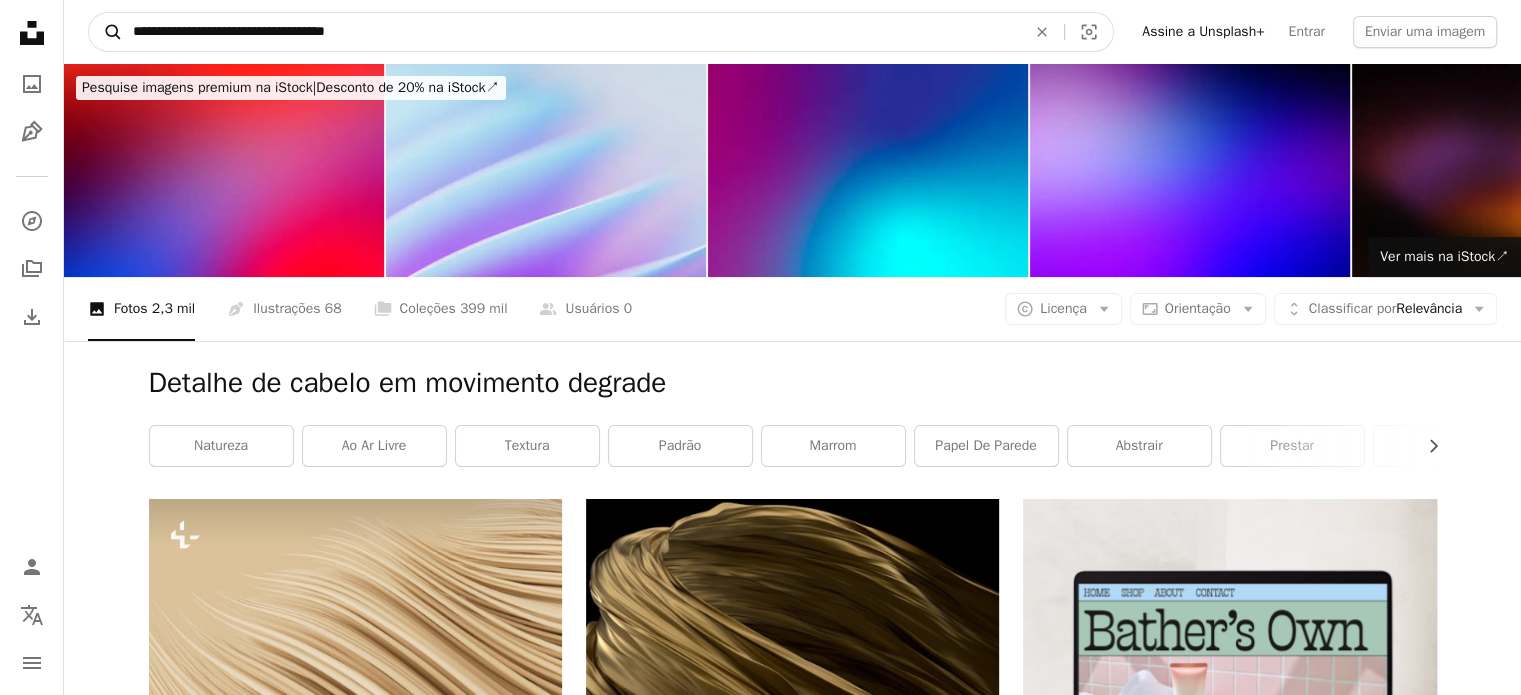 drag, startPoint x: 403, startPoint y: 27, endPoint x: 119, endPoint y: 15, distance: 284.25342 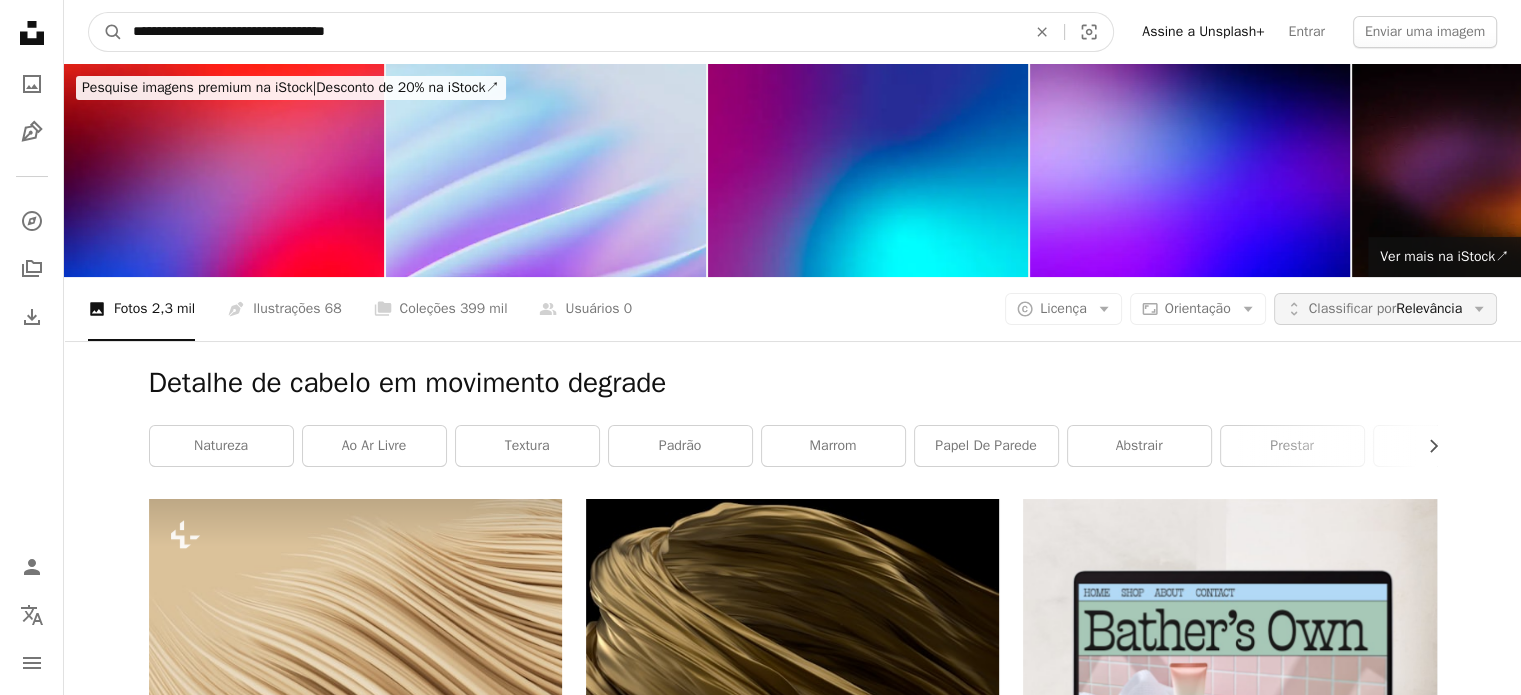 drag, startPoint x: 120, startPoint y: 15, endPoint x: 1291, endPoint y: 323, distance: 1210.8282 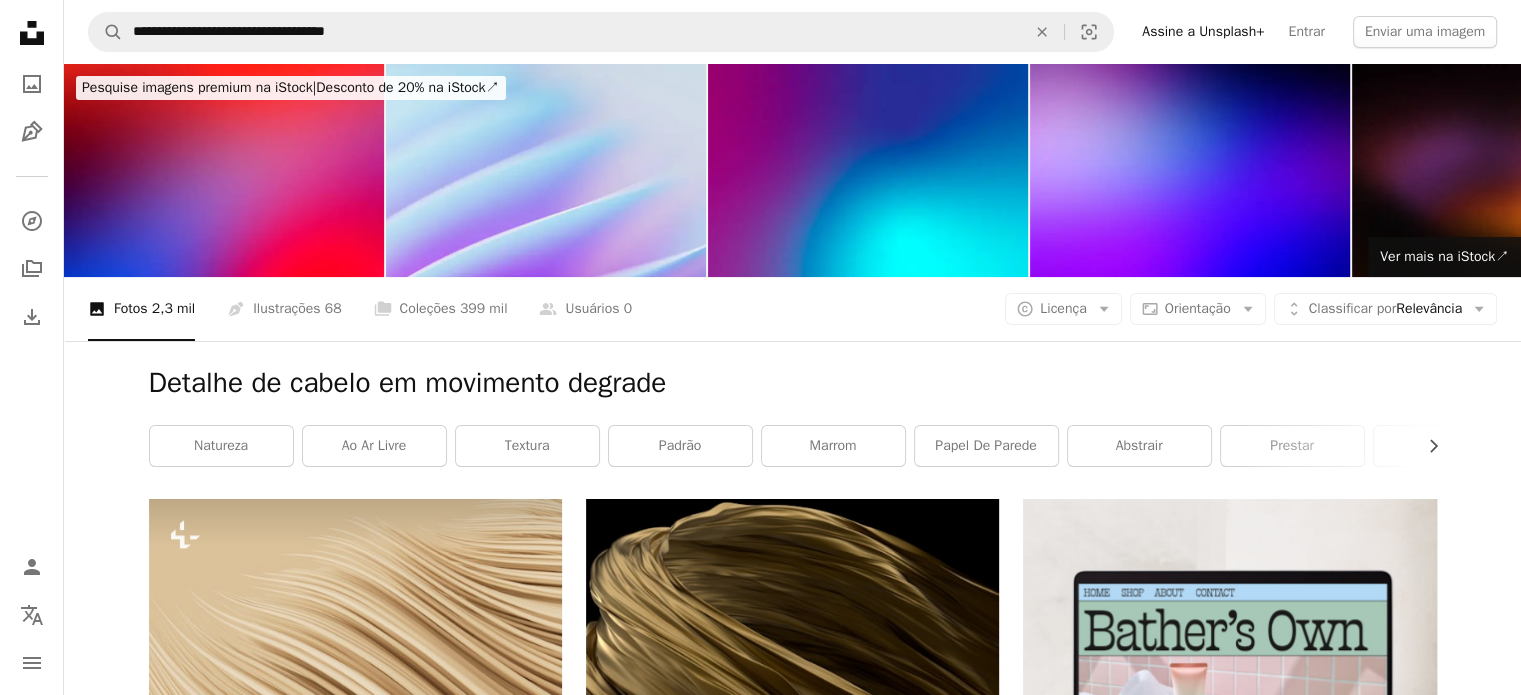 click on "A photo Fotos   2,3 mil Pen Tool Ilustrações   68 A stack of folders Coleções   399 mil A group of people Usuários   0 A copyright icon © Licença Arrow down Aspect ratio Orientação Arrow down Unfold Classificar por  Relevância Arrow down Filters Filtros" at bounding box center [792, 309] 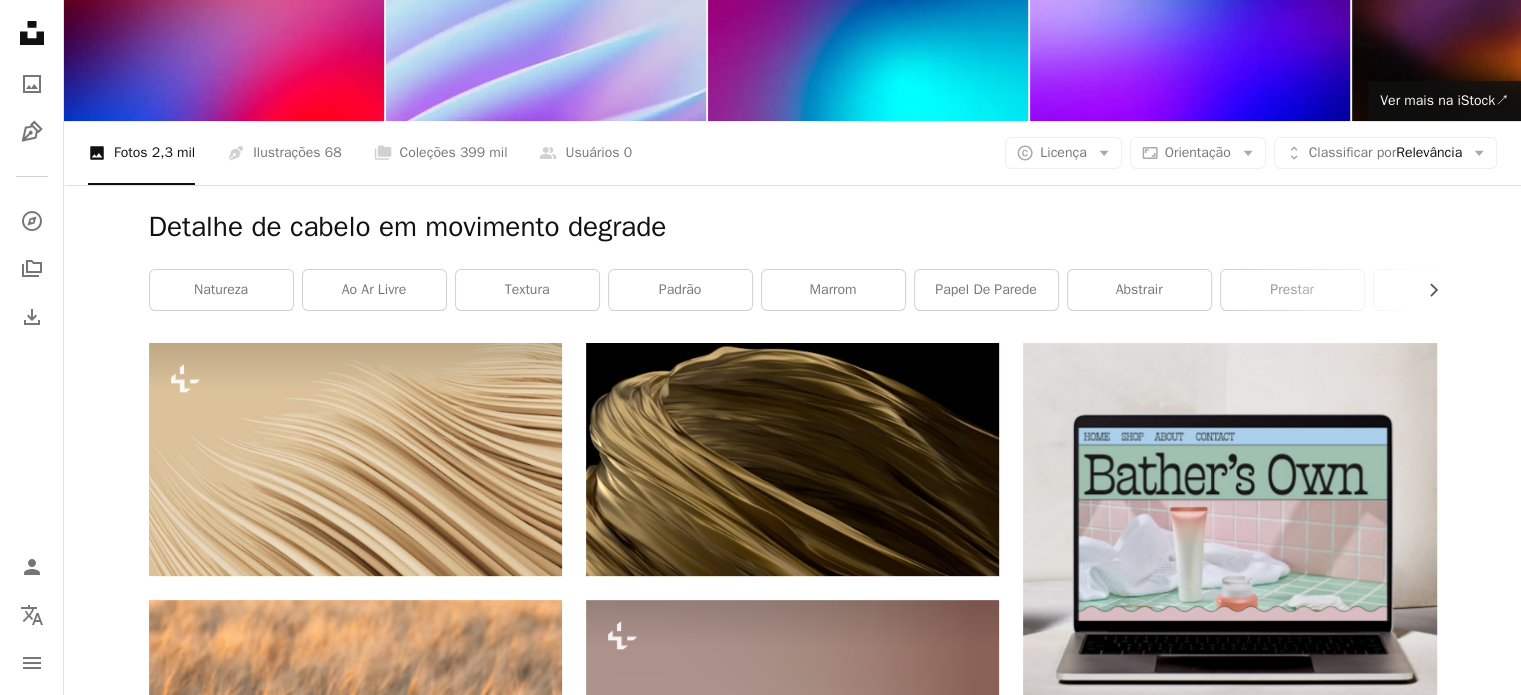 scroll, scrollTop: 300, scrollLeft: 0, axis: vertical 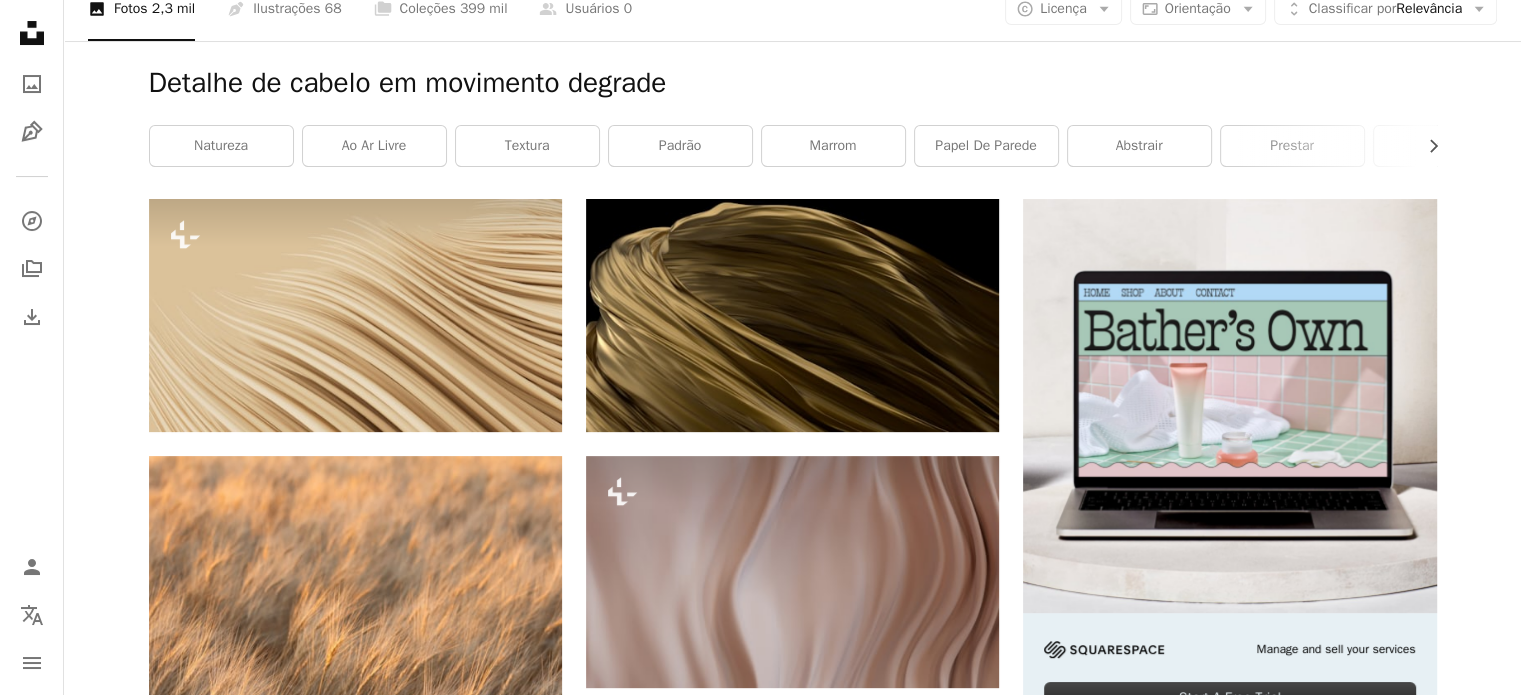click on "Plus sign for Unsplash+ A heart A plus sign [FIRST] [LAST] Para  Unsplash+ A lock Baixar A heart A plus sign [FIRST] [LAST] Disponível para contratação A checkmark inside of a circle Arrow pointing down A heart A plus sign [FIRST] [LAST] Arrow pointing down Plus sign for Unsplash+ A heart A plus sign [FIRST] [LAST] Para  Unsplash+ A lock Baixar A heart A plus sign [FIRST] [LAST] Disponível para contratação A checkmark inside of a circle Arrow pointing down A heart A plus sign [FIRST] [LAST] Arrow pointing down Plus sign for Unsplash+ A heart A plus sign [FIRST] [LAST] Para  A lock" at bounding box center (793, 1668) 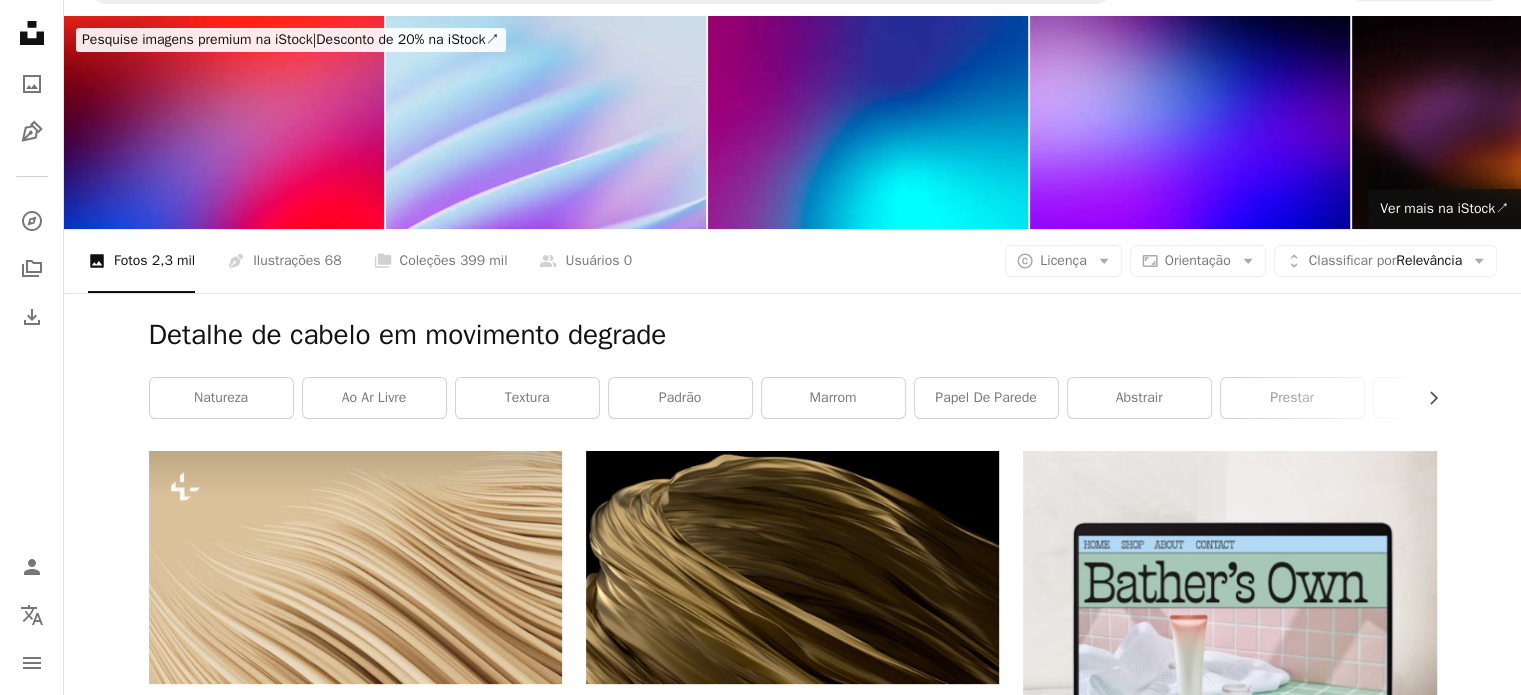 scroll, scrollTop: 0, scrollLeft: 0, axis: both 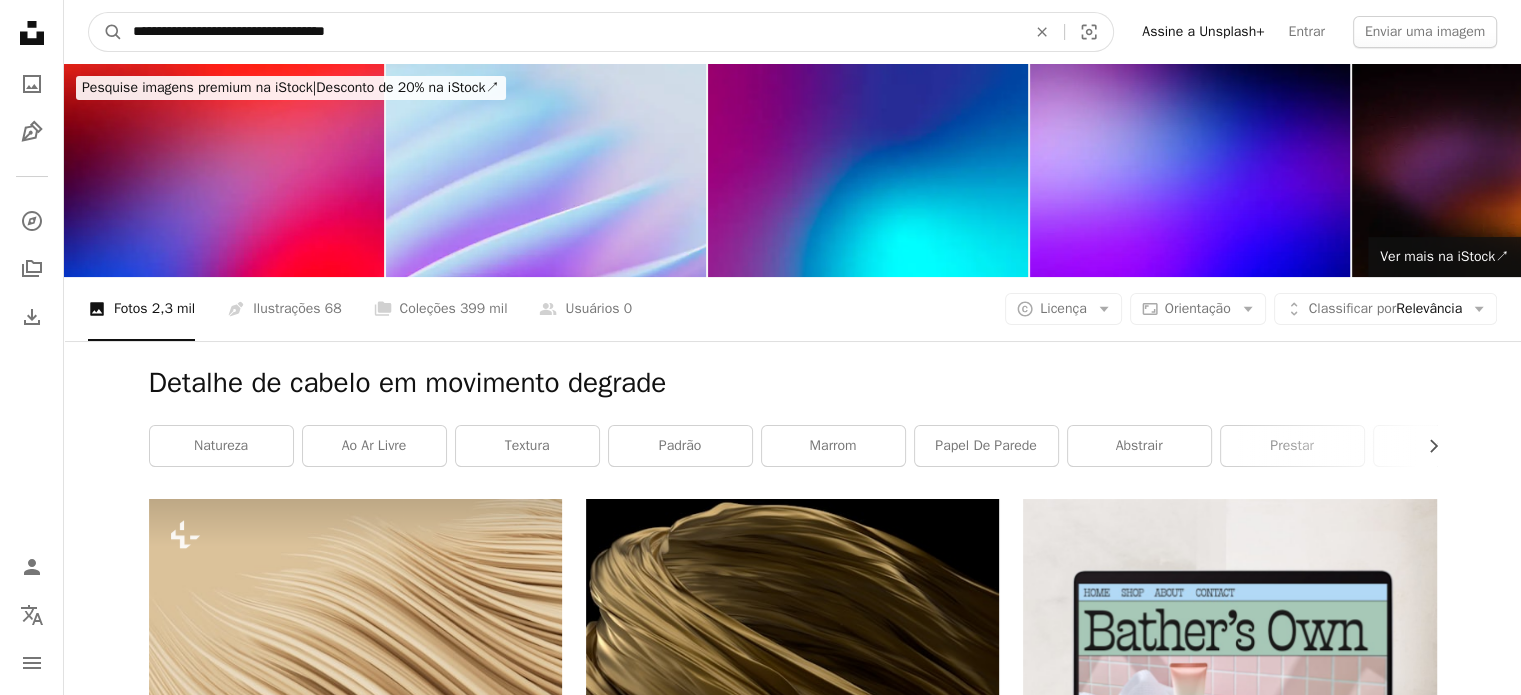 click on "**********" at bounding box center (571, 32) 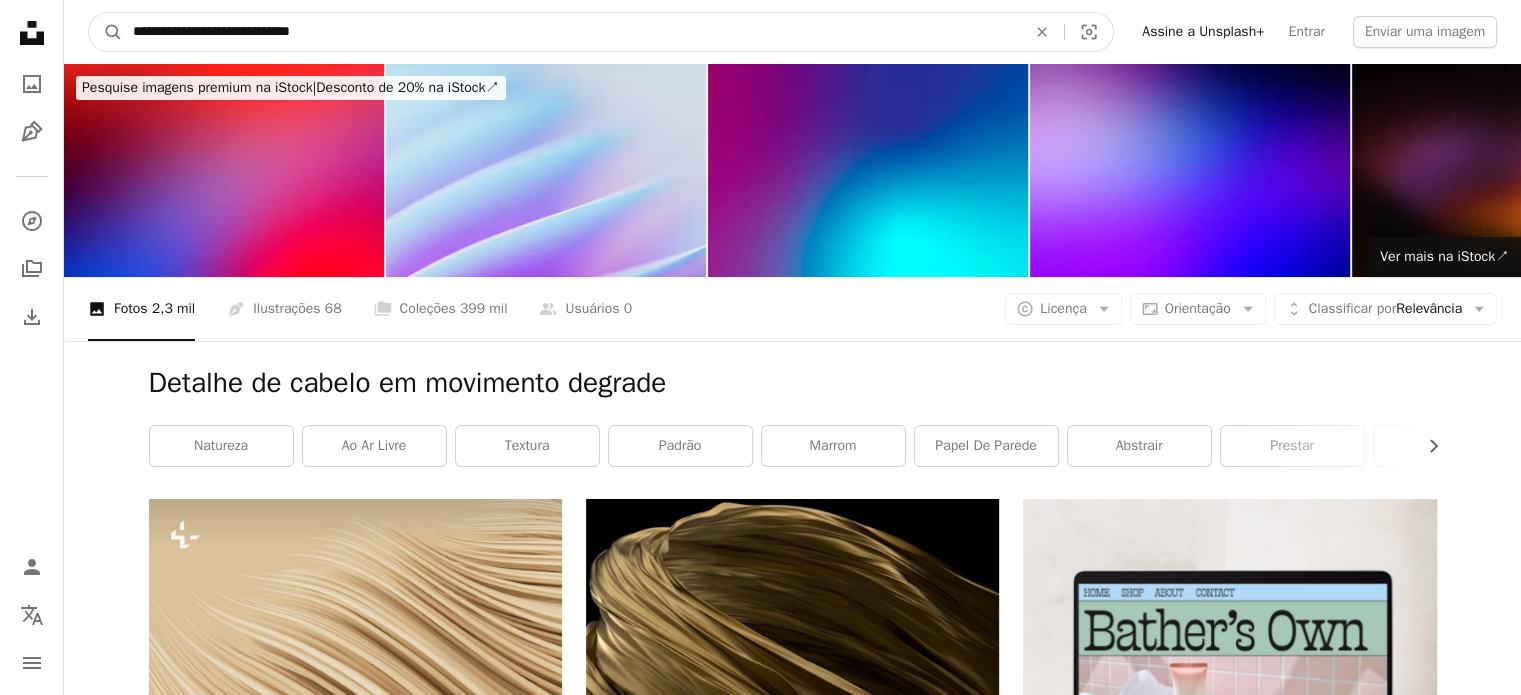 click on "A magnifying glass" at bounding box center [106, 32] 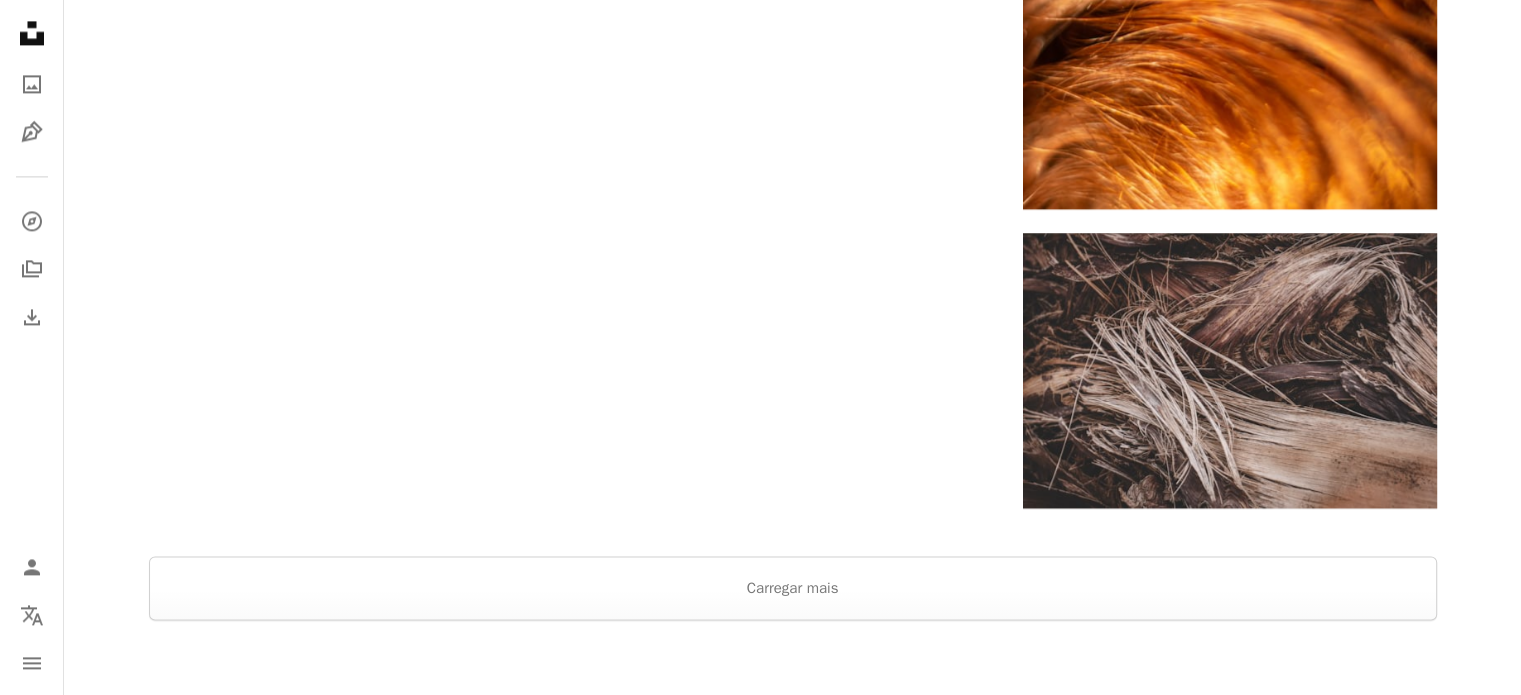 scroll, scrollTop: 2900, scrollLeft: 0, axis: vertical 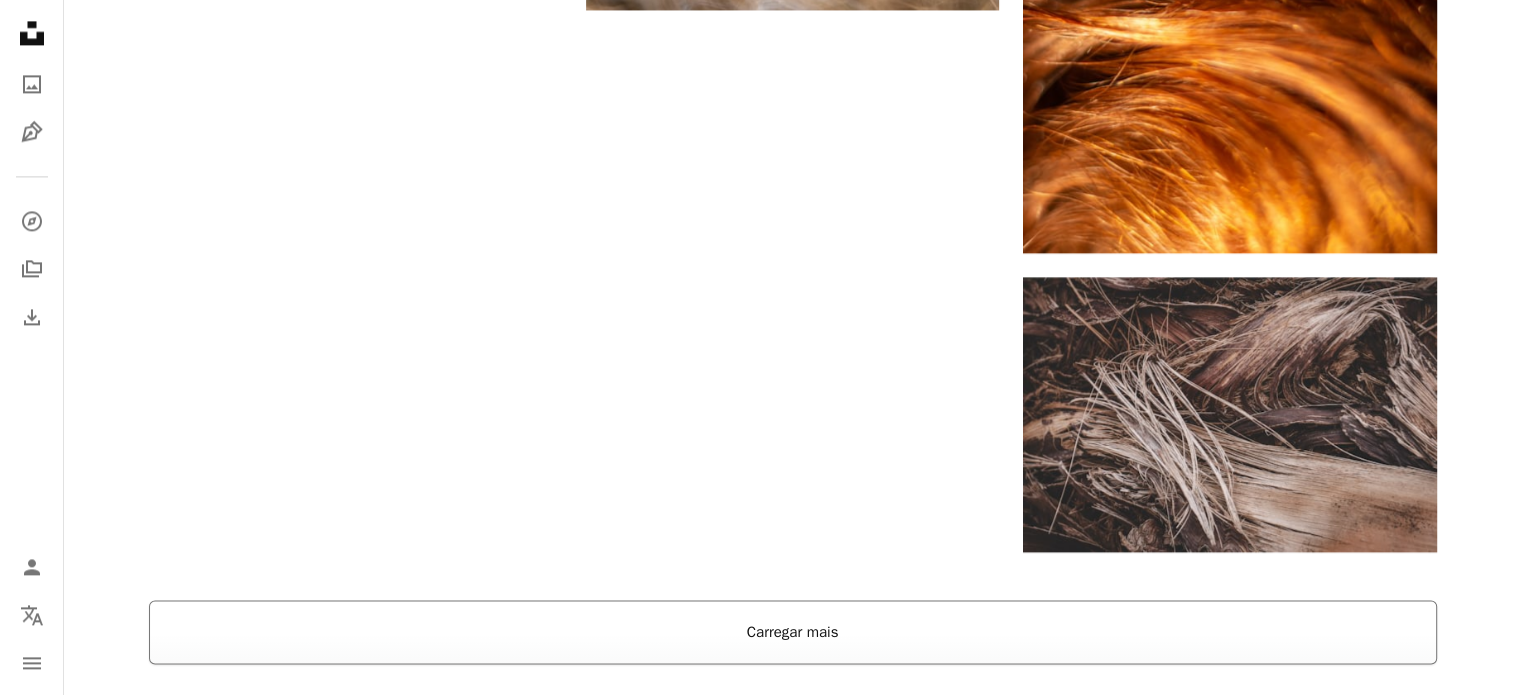 click on "Carregar mais" at bounding box center [793, 632] 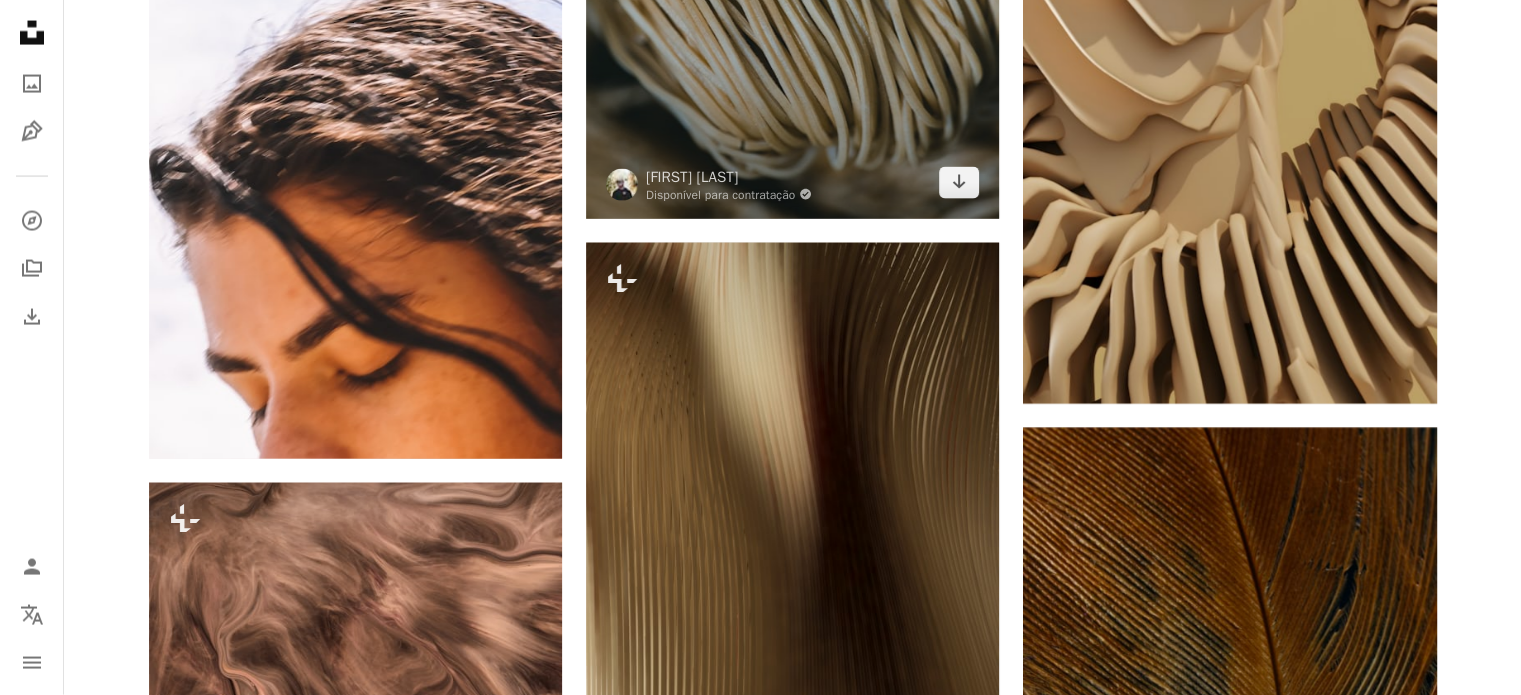 scroll, scrollTop: 11300, scrollLeft: 0, axis: vertical 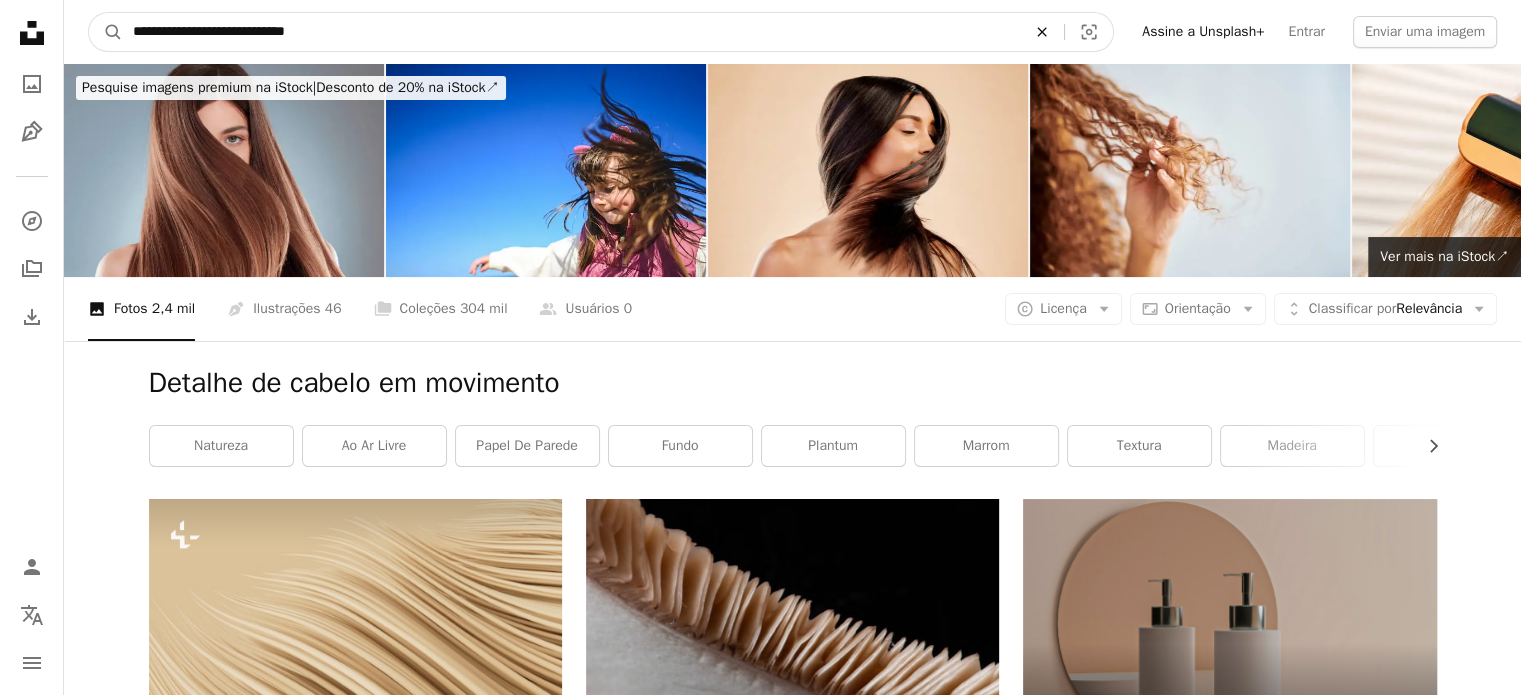 click on "An X shape" at bounding box center (1042, 32) 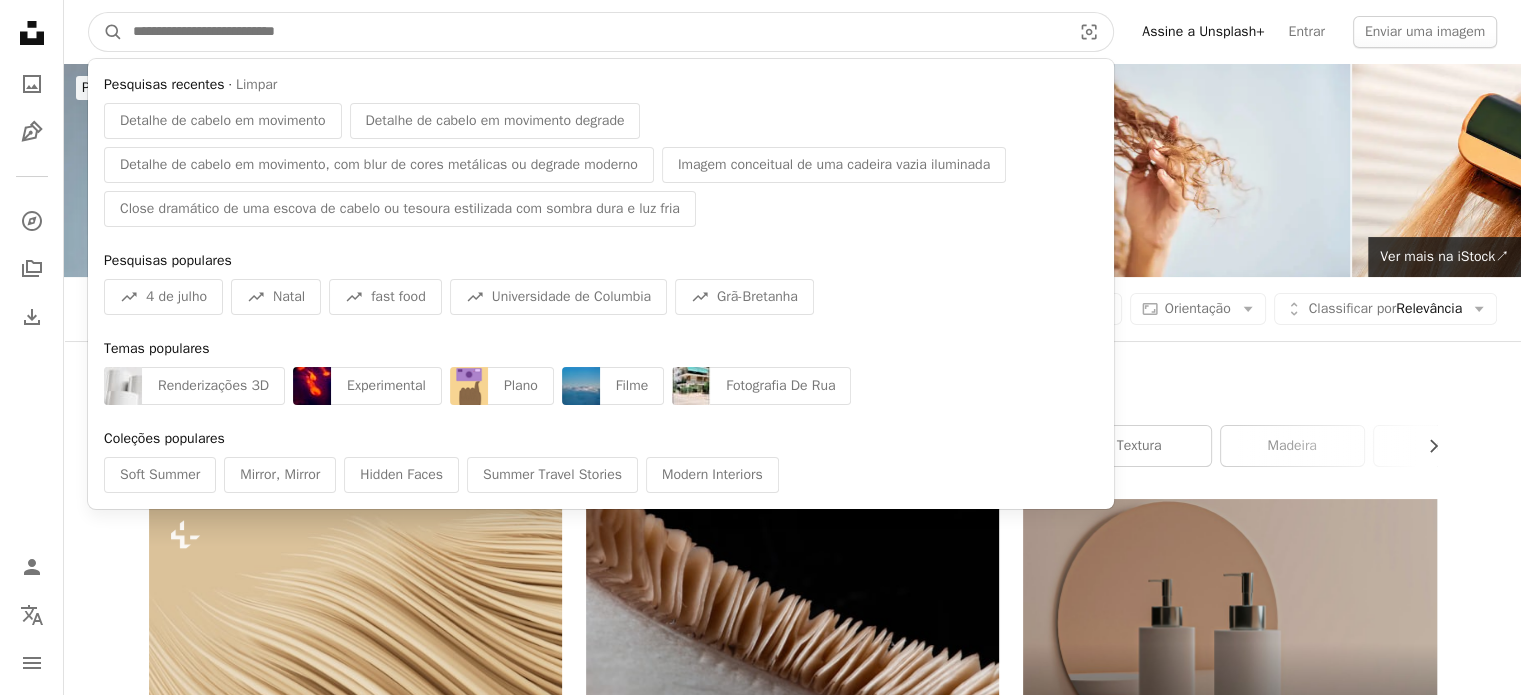 paste on "**********" 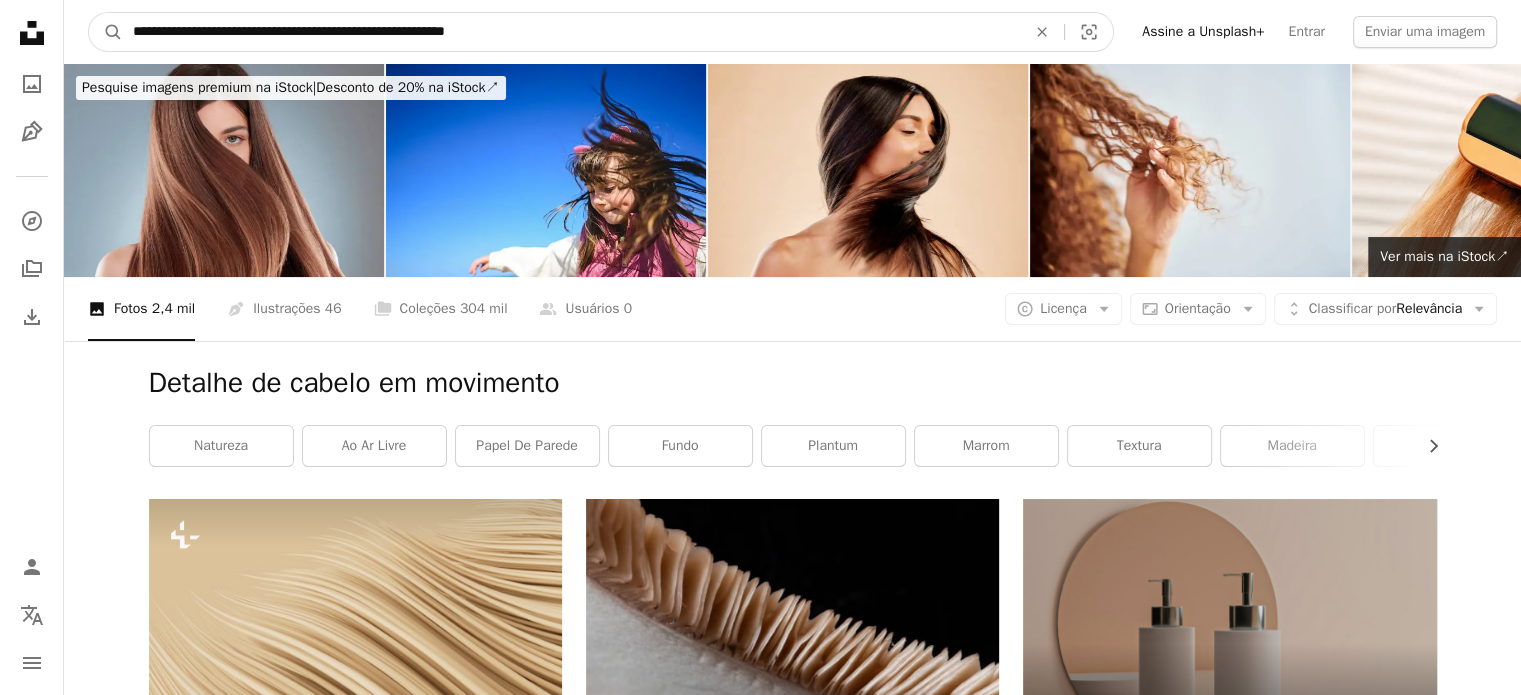 type on "**********" 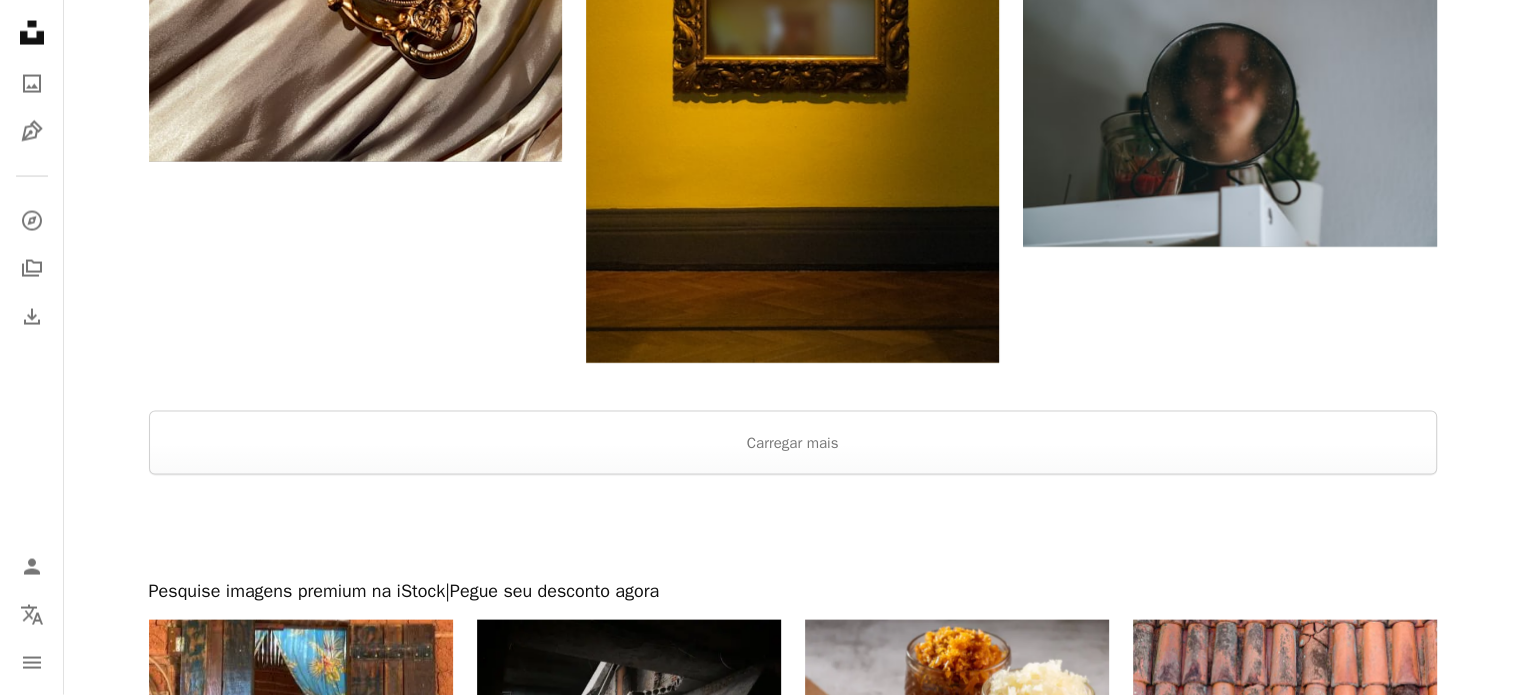 scroll, scrollTop: 4300, scrollLeft: 0, axis: vertical 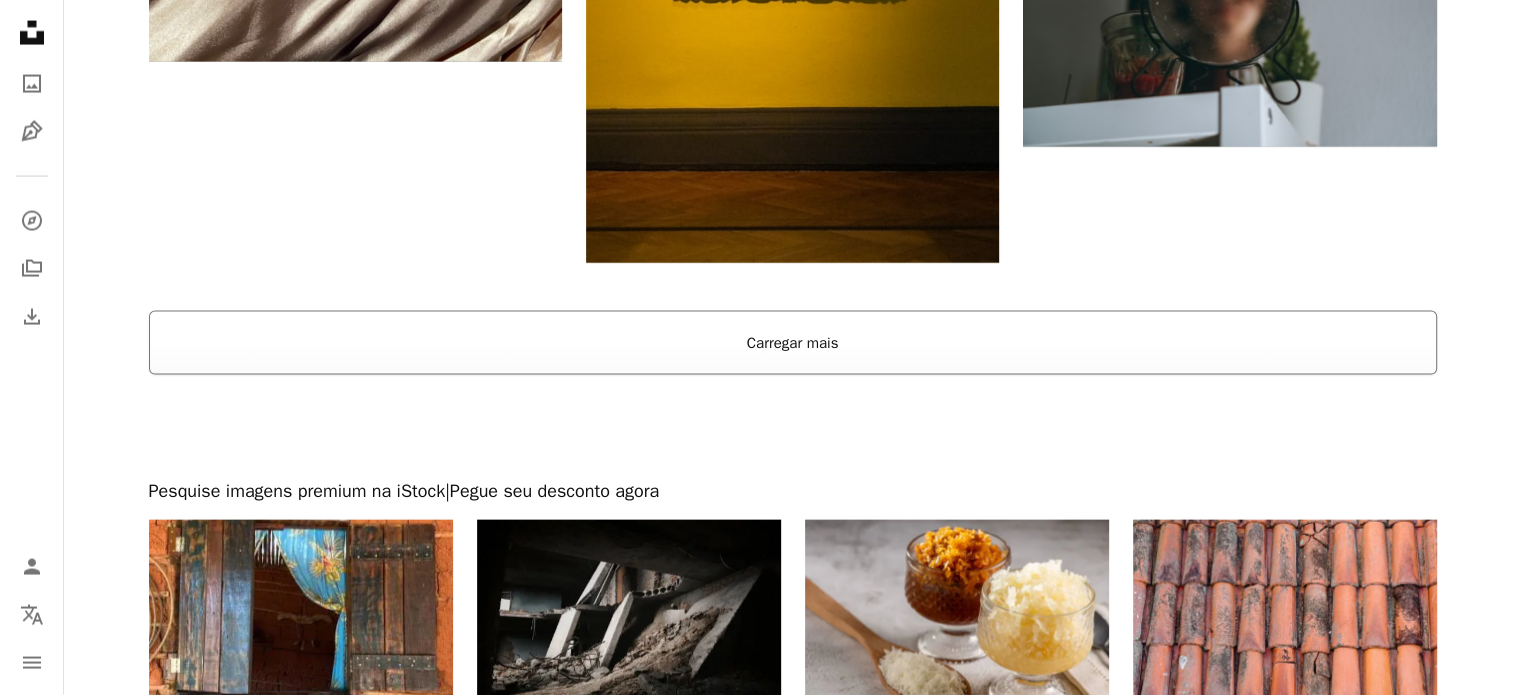 click on "Carregar mais" at bounding box center [793, 343] 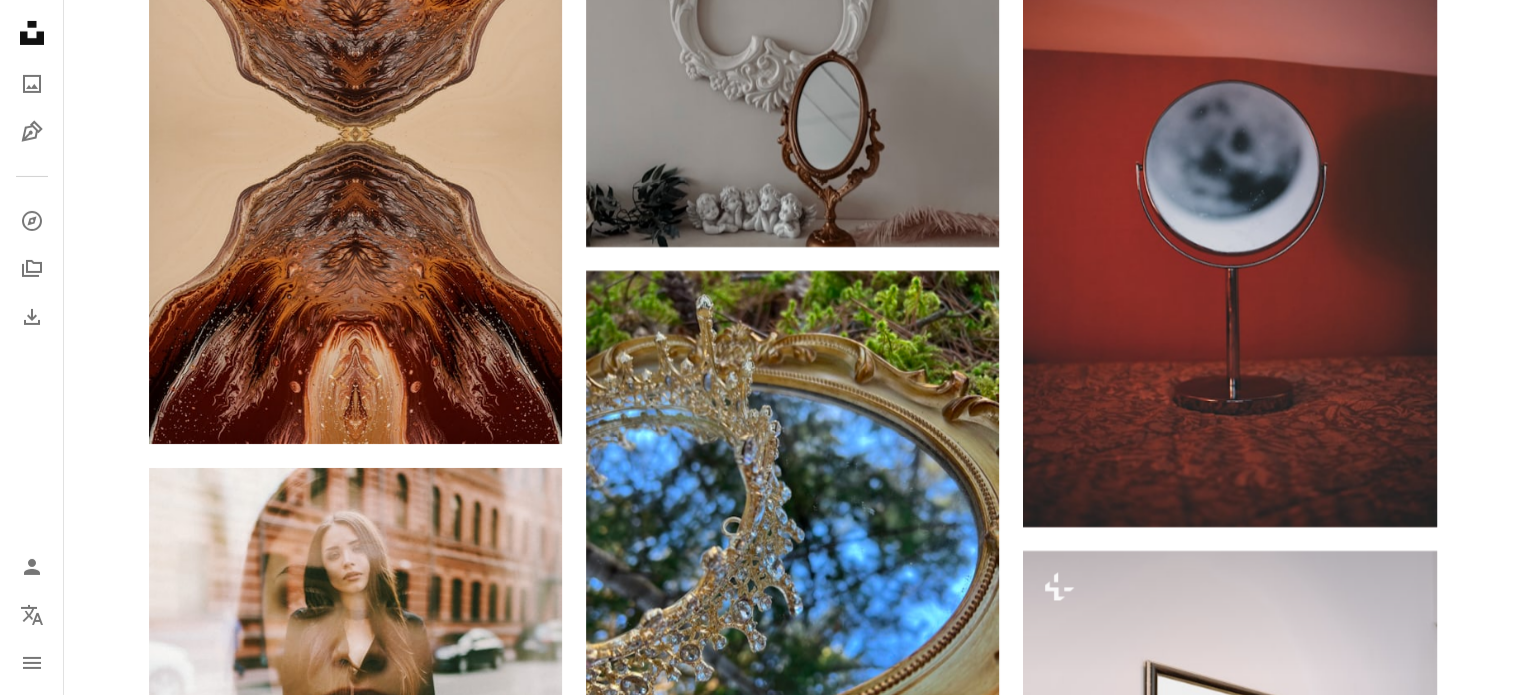 scroll, scrollTop: 7100, scrollLeft: 0, axis: vertical 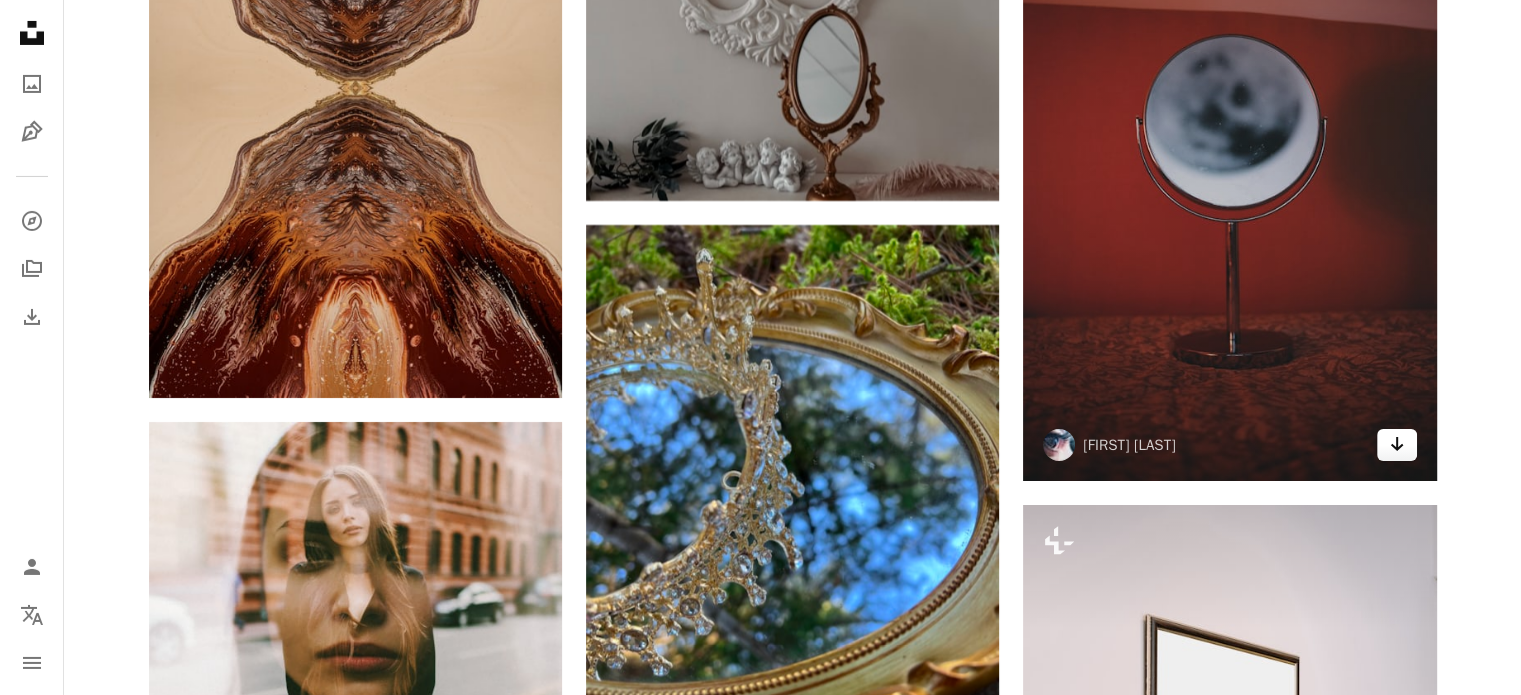 click on "Arrow pointing down" at bounding box center [1397, 445] 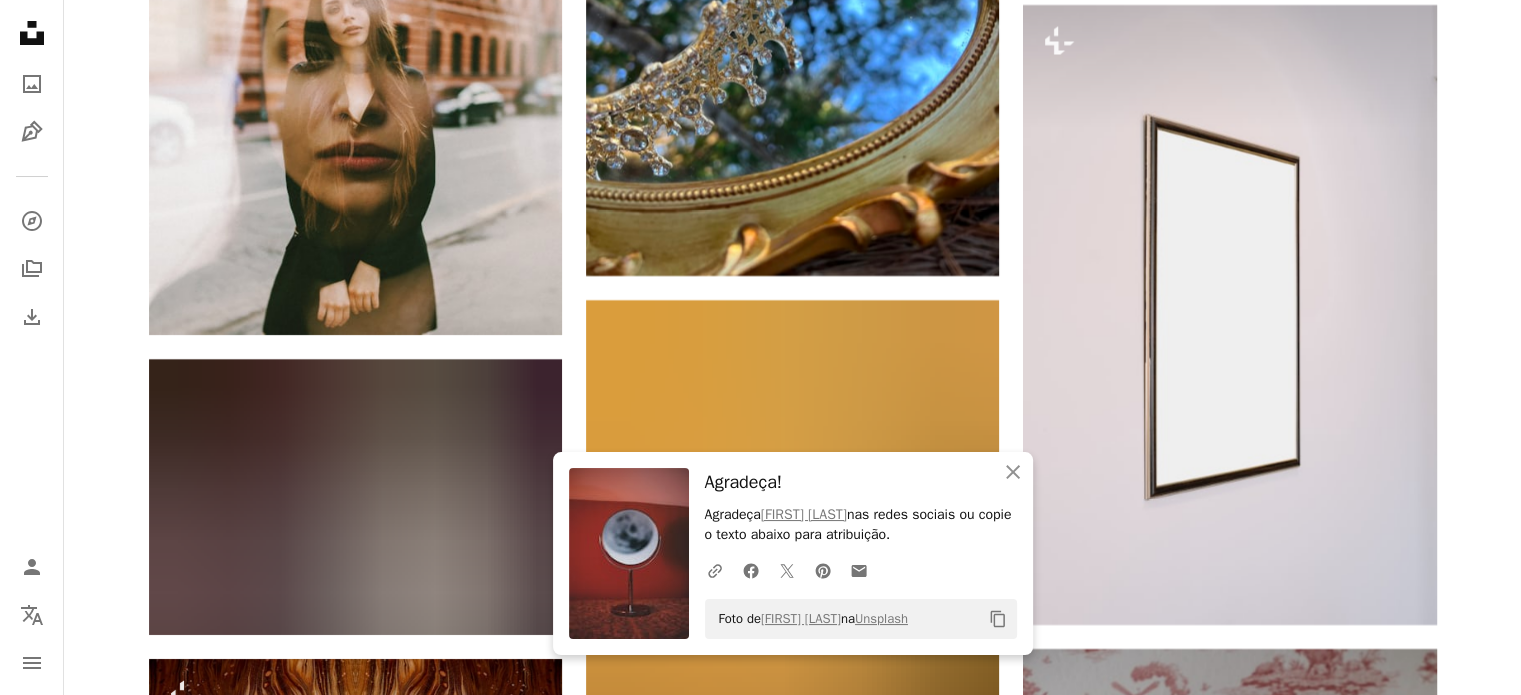 scroll, scrollTop: 7700, scrollLeft: 0, axis: vertical 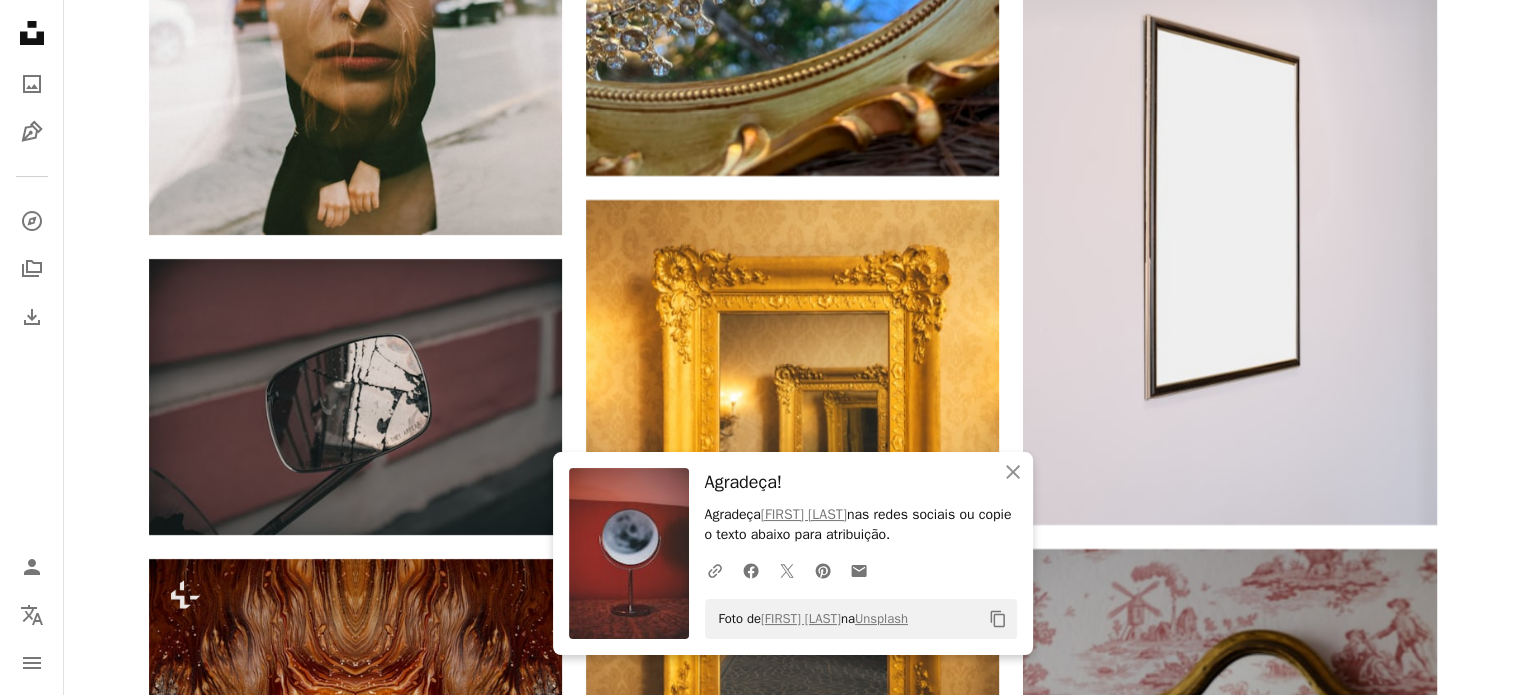 click on "Plus sign for Unsplash+ A heart A plus sign [FIRST] [LAST] Para  Unsplash+ A lock Baixar Plus sign for Unsplash+ A heart A plus sign [FIRST] [LAST] Para  Unsplash+ A lock Baixar A heart A plus sign A plus sign Tooth and Toad Arrow pointing down A heart A plus sign [FIRST] [LAST] Disponível para contratação A checkmark inside of a circle Arrow pointing down Plus sign for Unsplash+ A heart A plus sign [FIRST] [LAST] Para  Unsplash+ A lock Baixar A heart A plus sign [FIRST] [LAST] Disponível para contratação A checkmark inside of a circle Arrow pointing down A heart A plus sign [FIRST] [LAST] Disponível para contratação A checkmark inside of a circle Arrow pointing down A heart A plus sign [FIRST] [LAST] Arrow pointing down A heart A plus sign [FIRST] [LAST] Disponível para contratação A checkmark inside of a circle Arrow pointing down A heart A plus sign [FIRST] [LAST] Para  Unsplash+ A lock Baixar" at bounding box center [792, -1034] 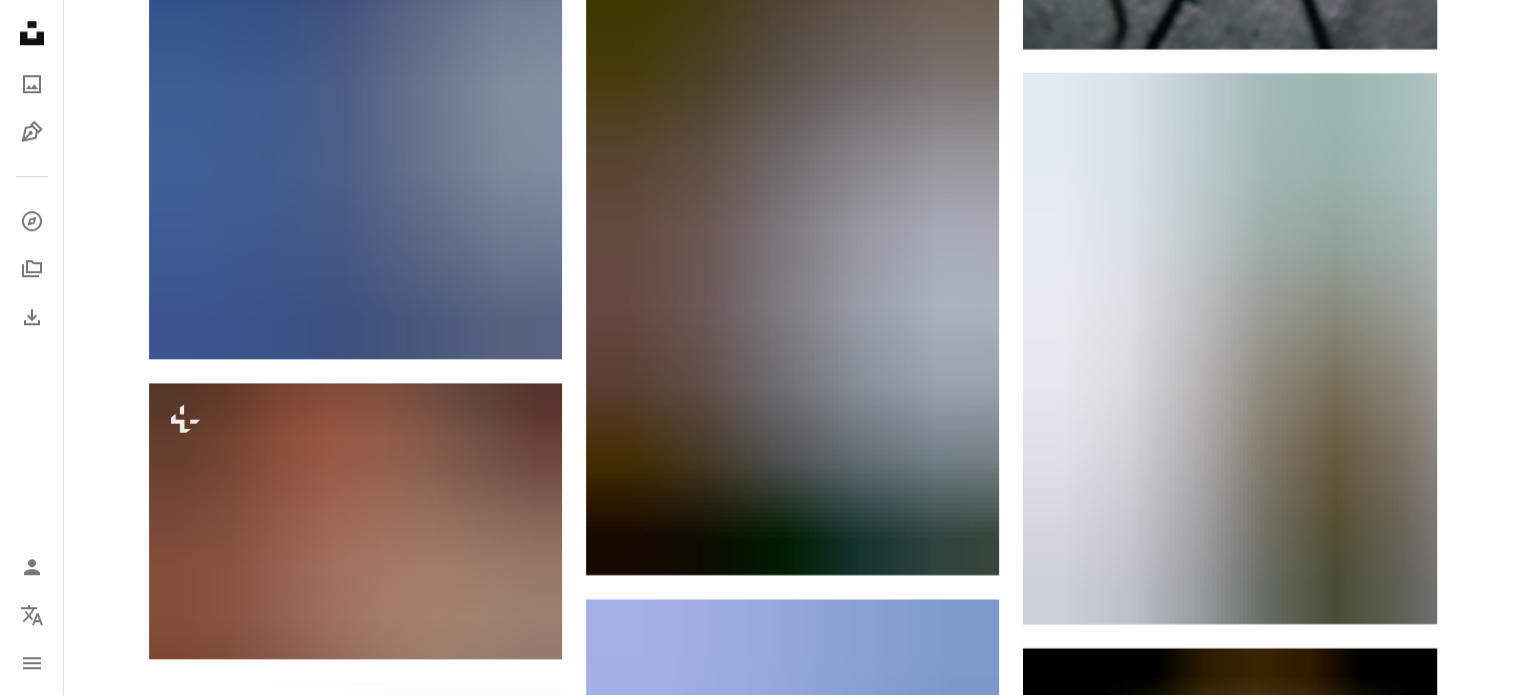 scroll, scrollTop: 9500, scrollLeft: 0, axis: vertical 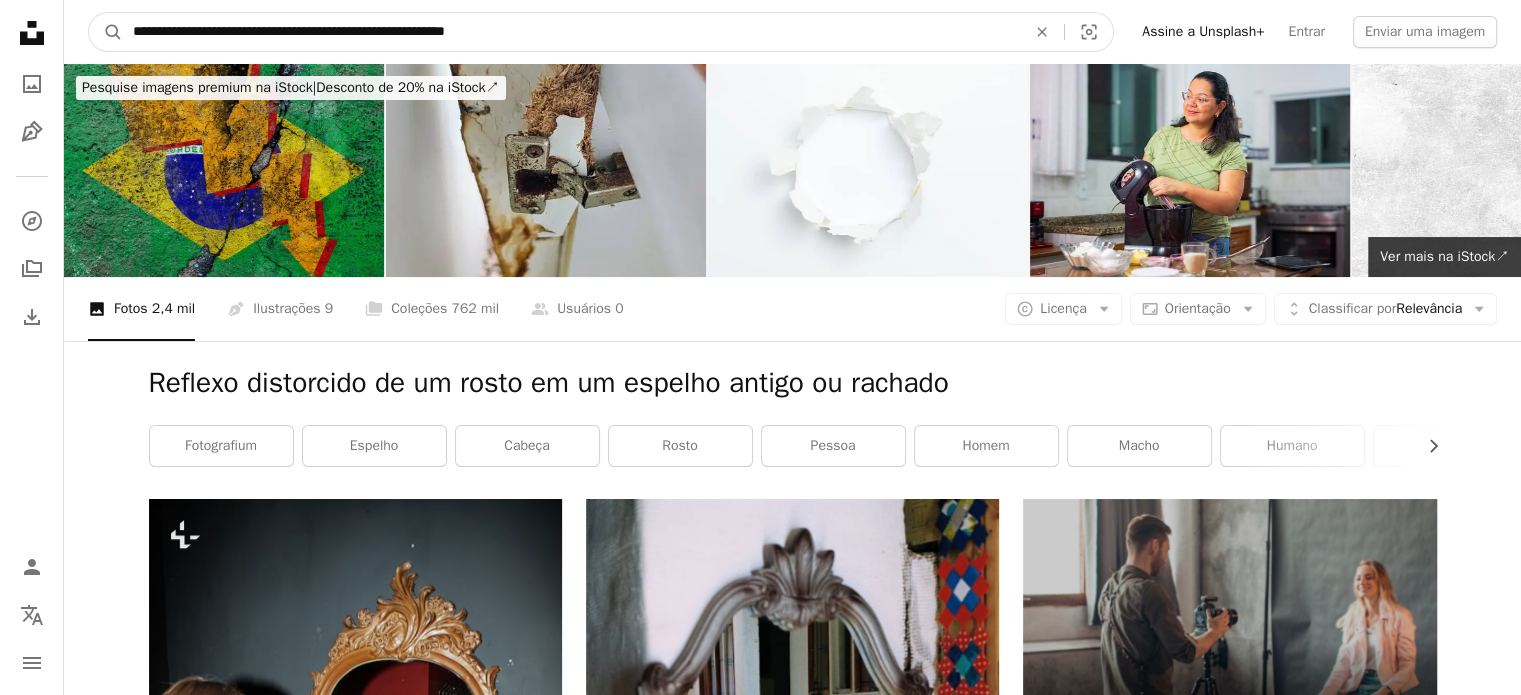 click on "**********" at bounding box center [571, 32] 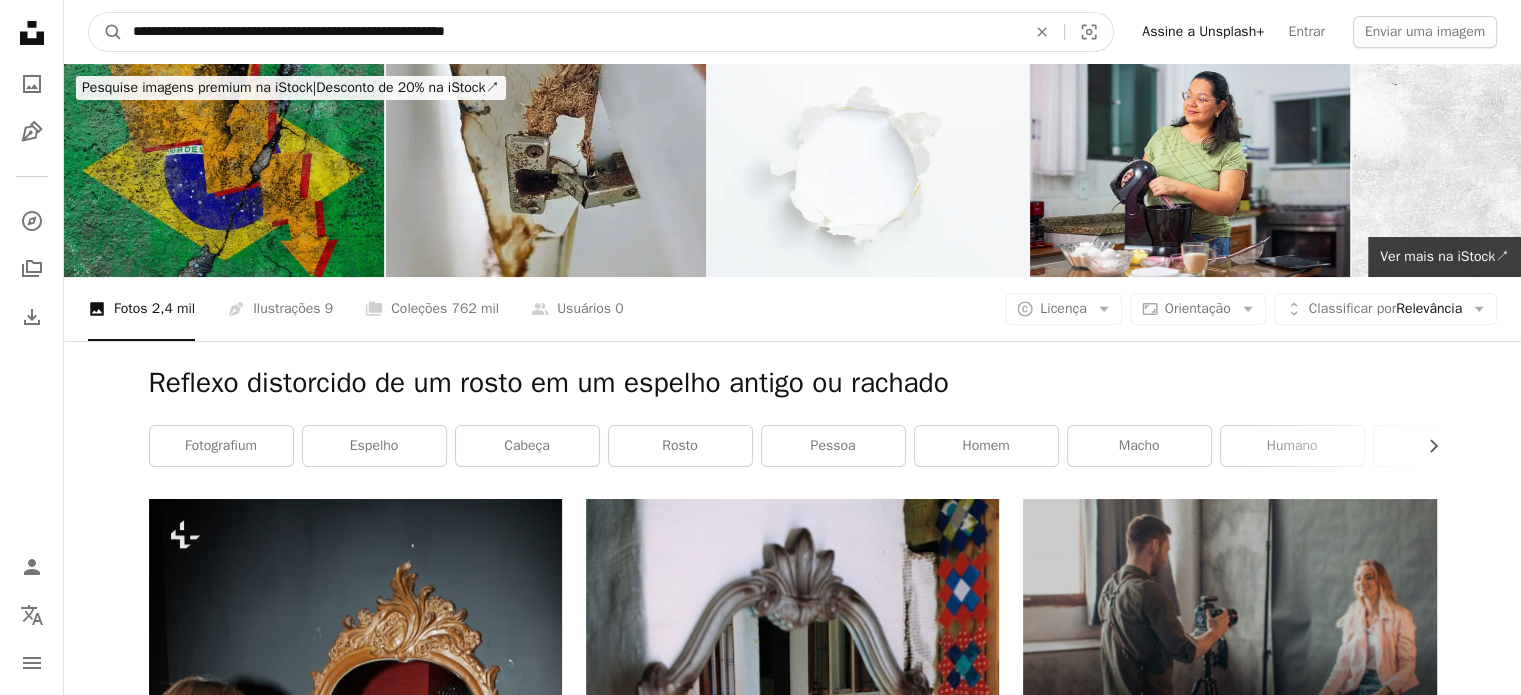 drag, startPoint x: 340, startPoint y: 27, endPoint x: 554, endPoint y: 1, distance: 215.57365 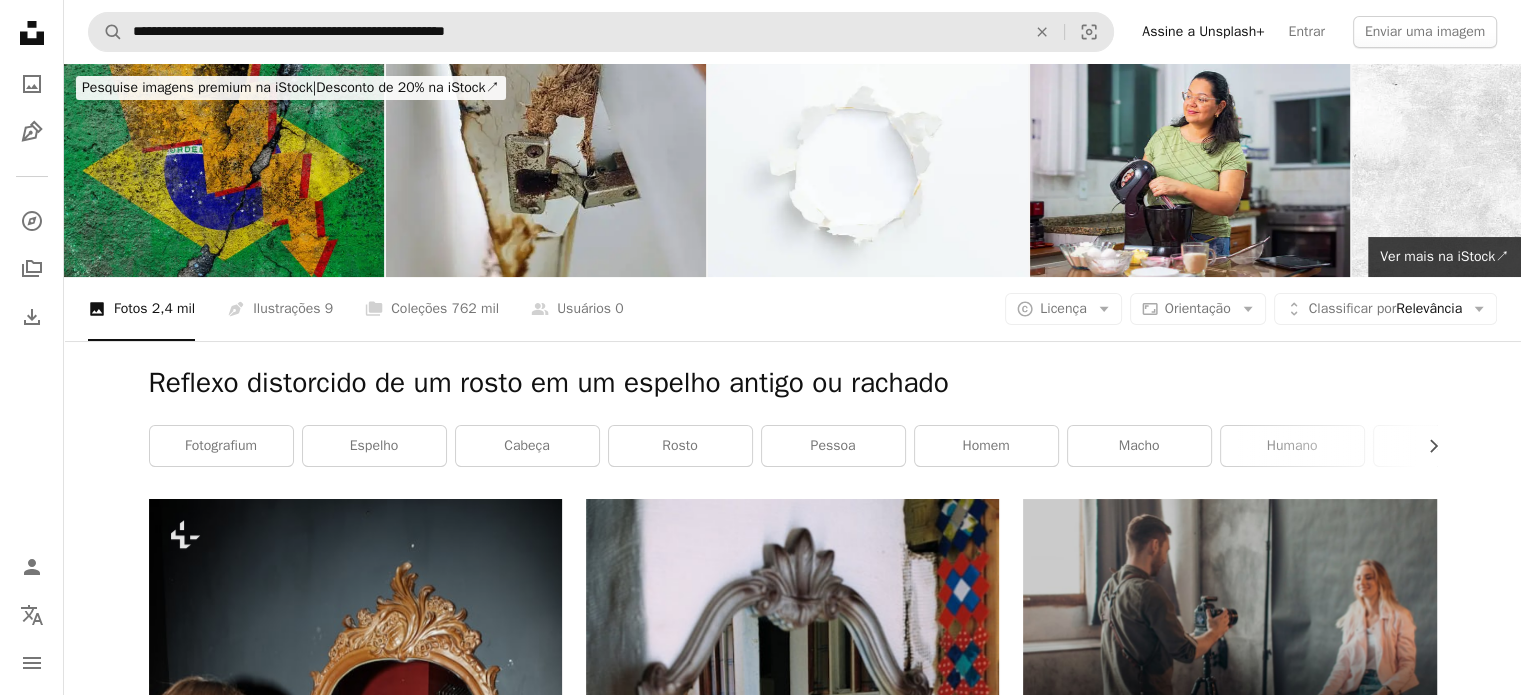 drag, startPoint x: 543, startPoint y: 3, endPoint x: 499, endPoint y: 22, distance: 47.92703 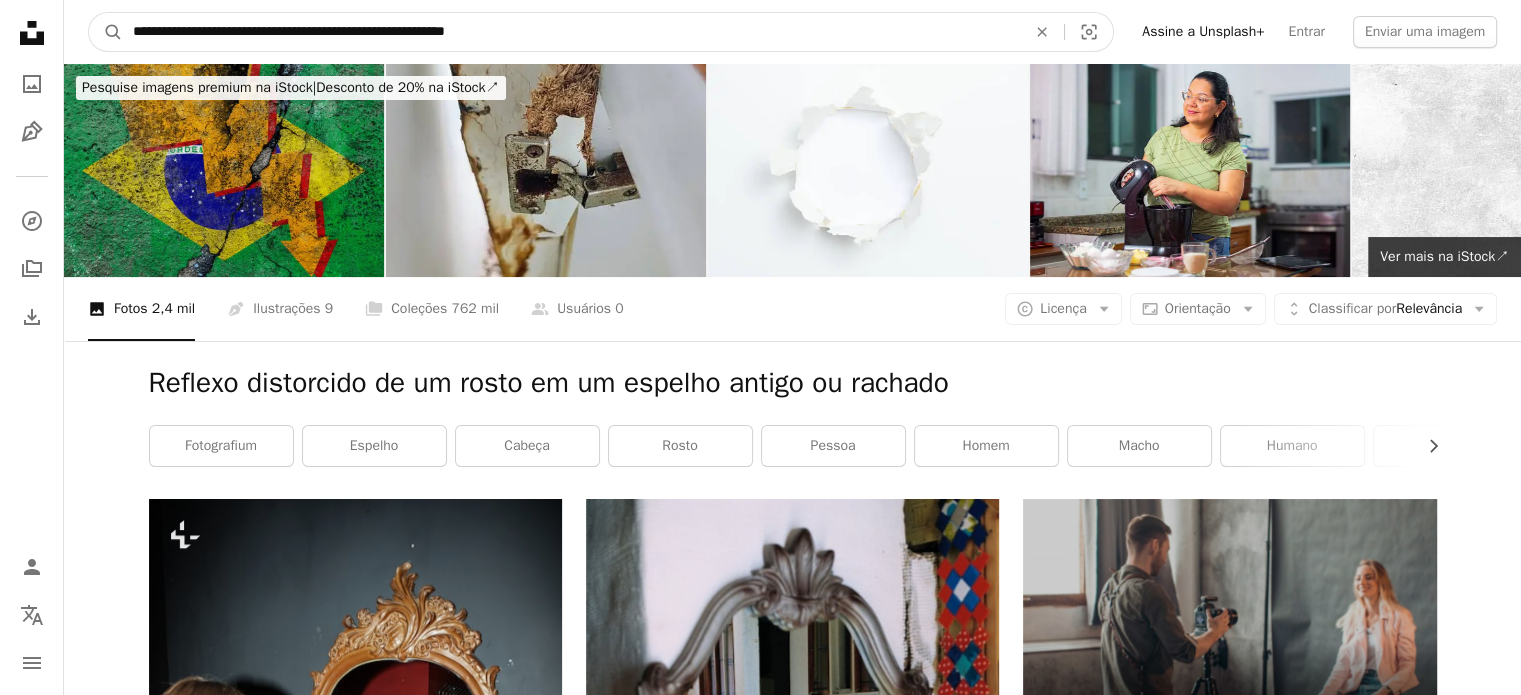 drag, startPoint x: 426, startPoint y: 24, endPoint x: 584, endPoint y: -2, distance: 160.12495 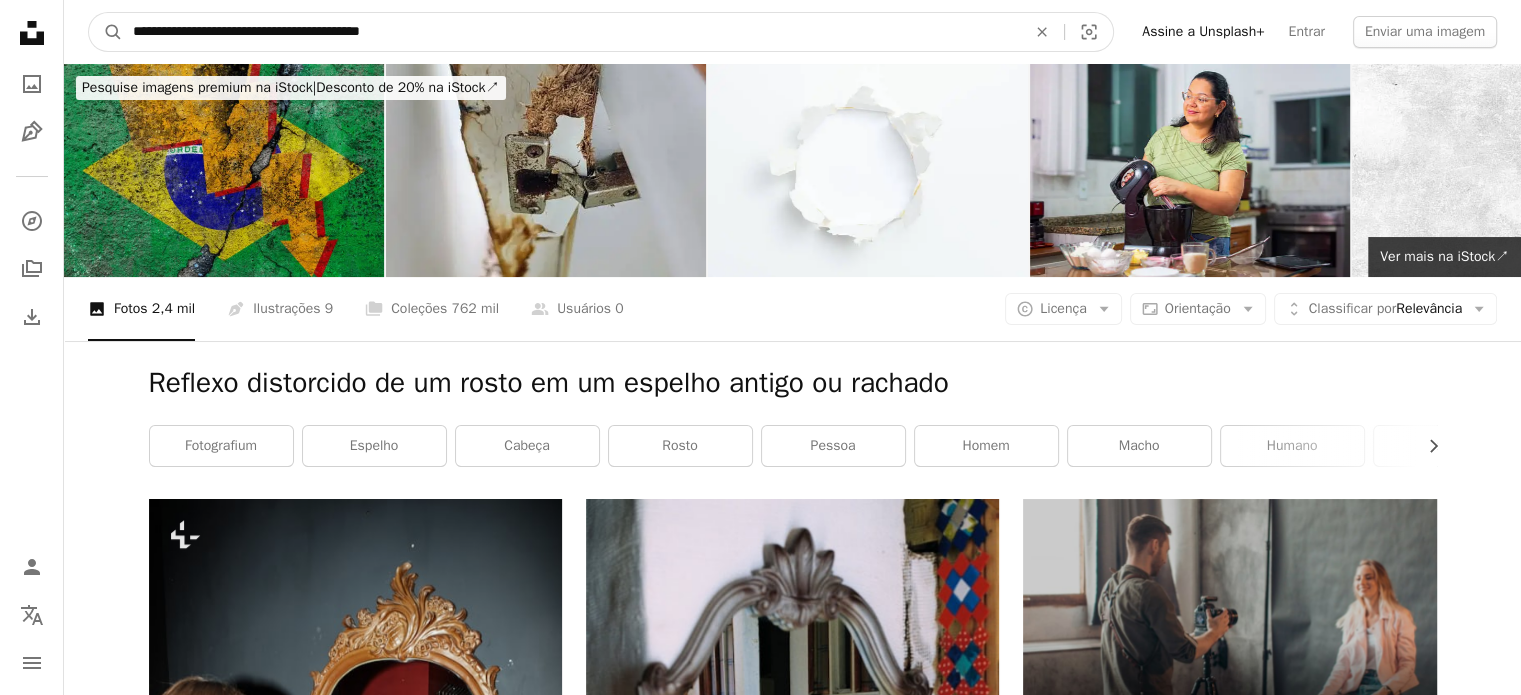 type on "**********" 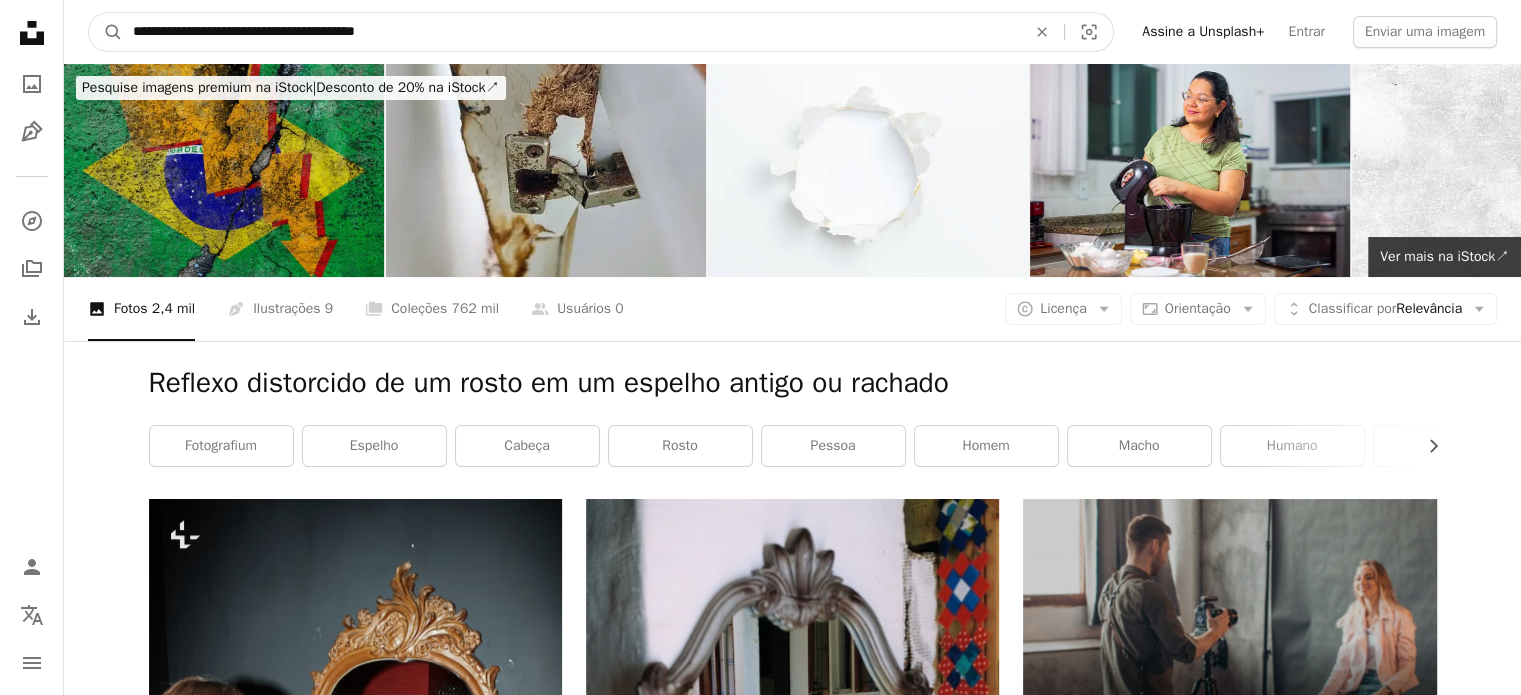 click on "A magnifying glass" at bounding box center [106, 32] 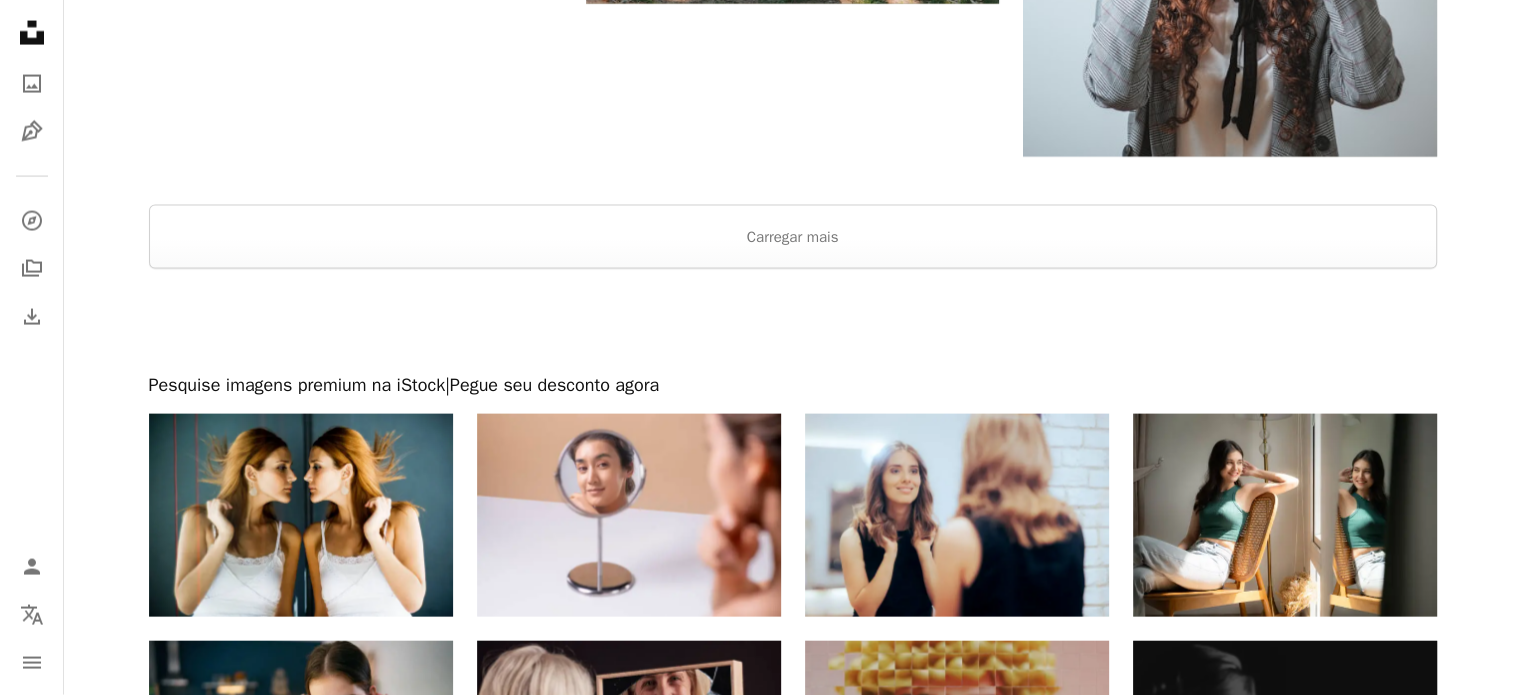 scroll, scrollTop: 4500, scrollLeft: 0, axis: vertical 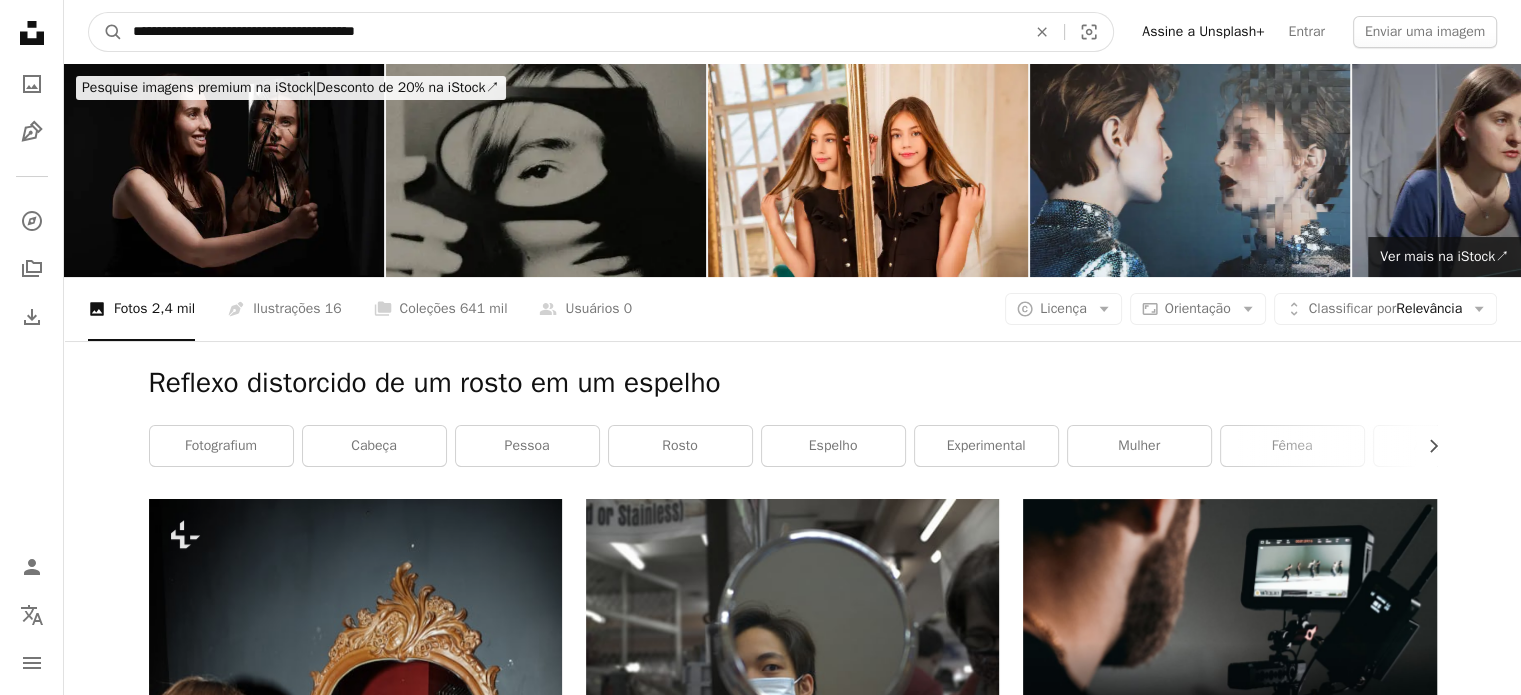 drag, startPoint x: 471, startPoint y: 32, endPoint x: 73, endPoint y: 33, distance: 398.00125 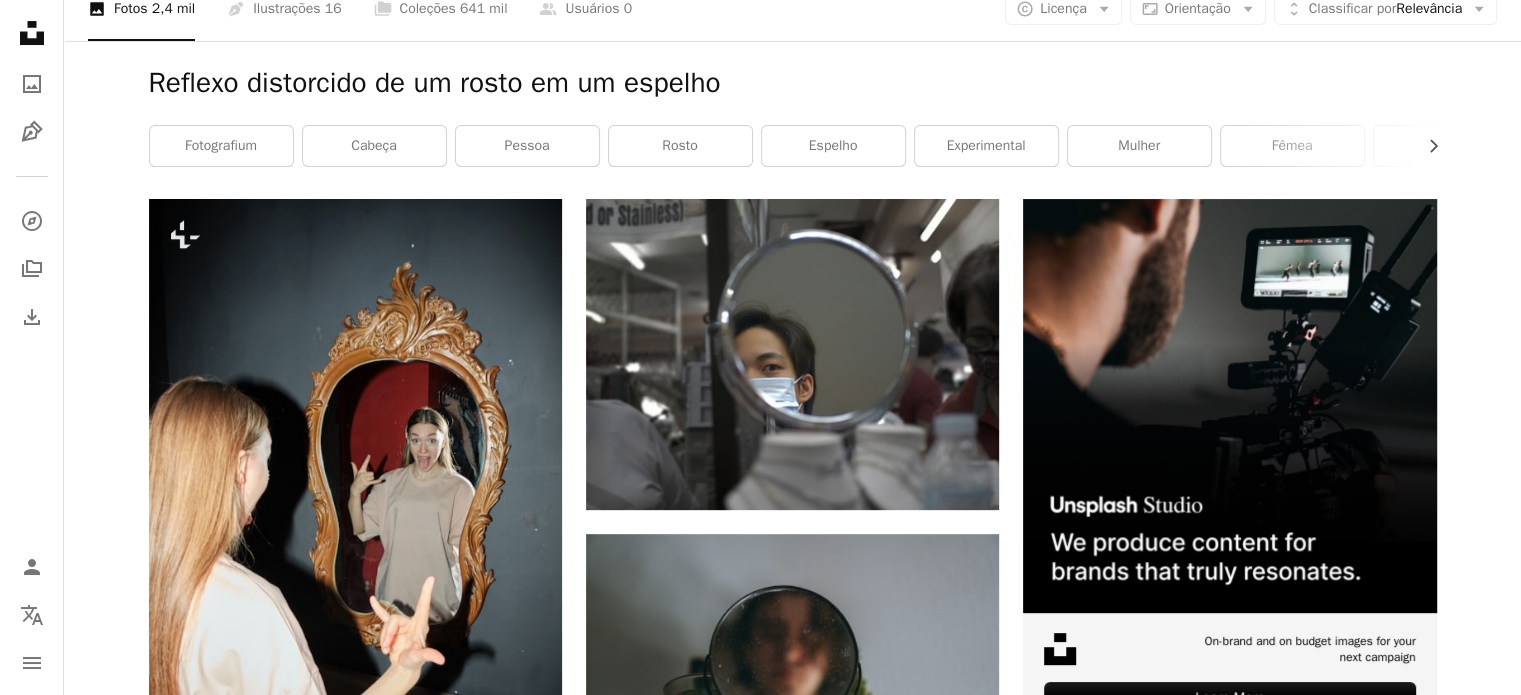 scroll, scrollTop: 0, scrollLeft: 0, axis: both 